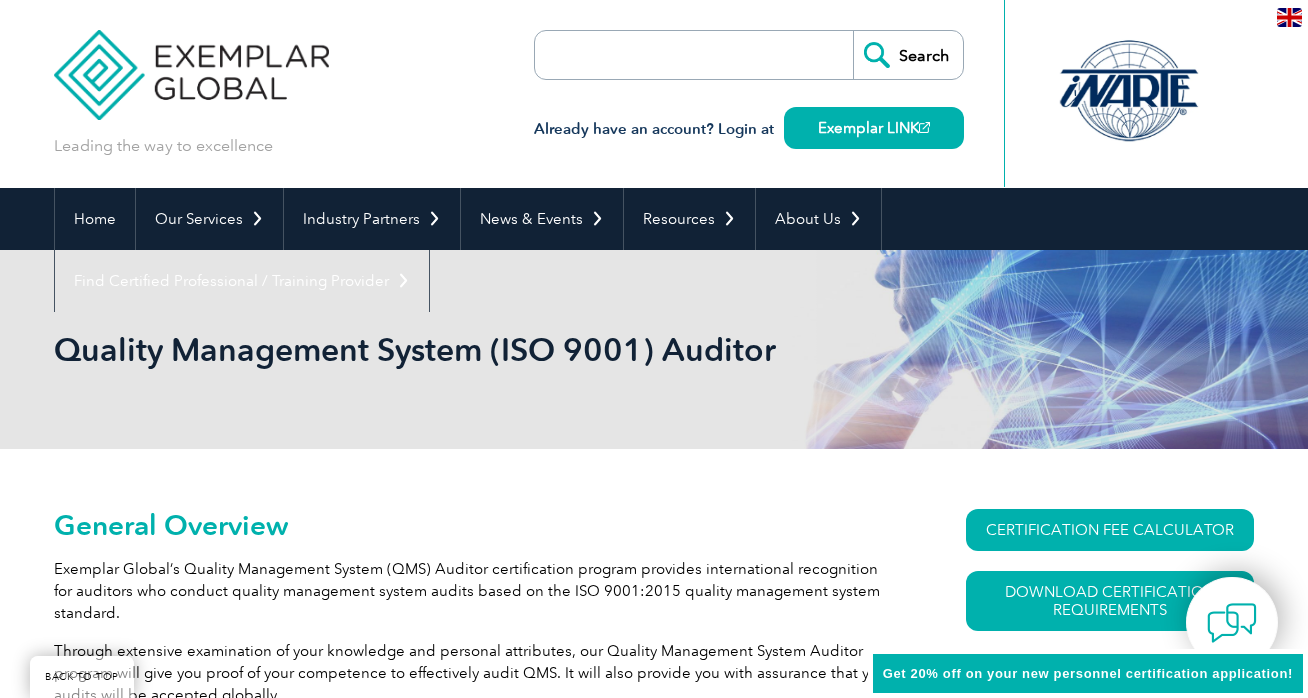 scroll, scrollTop: 368, scrollLeft: 0, axis: vertical 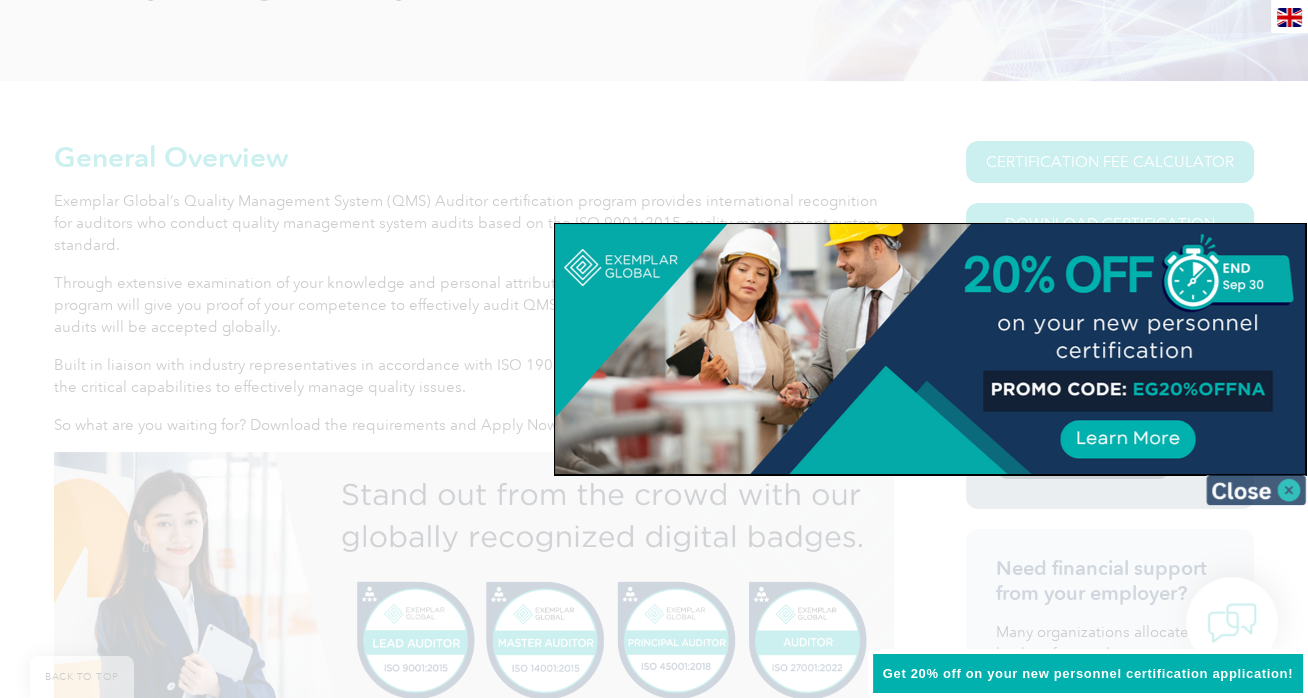 click at bounding box center (1256, 490) 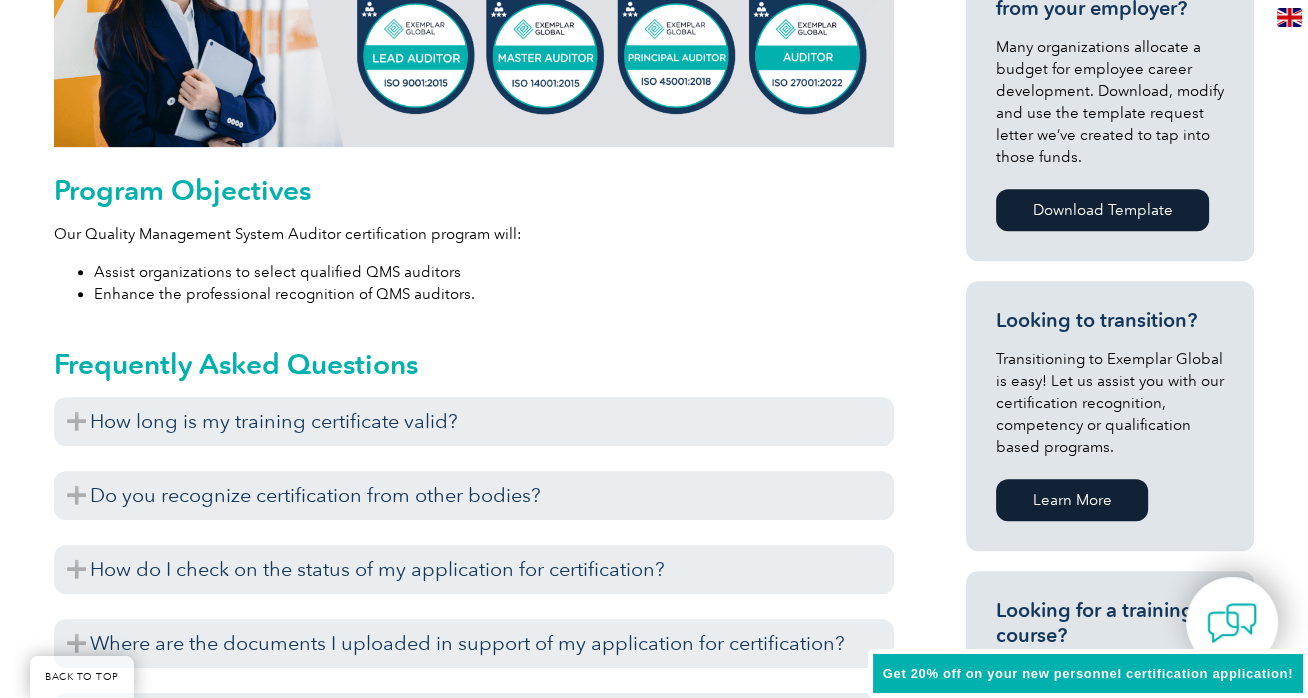 scroll, scrollTop: 955, scrollLeft: 0, axis: vertical 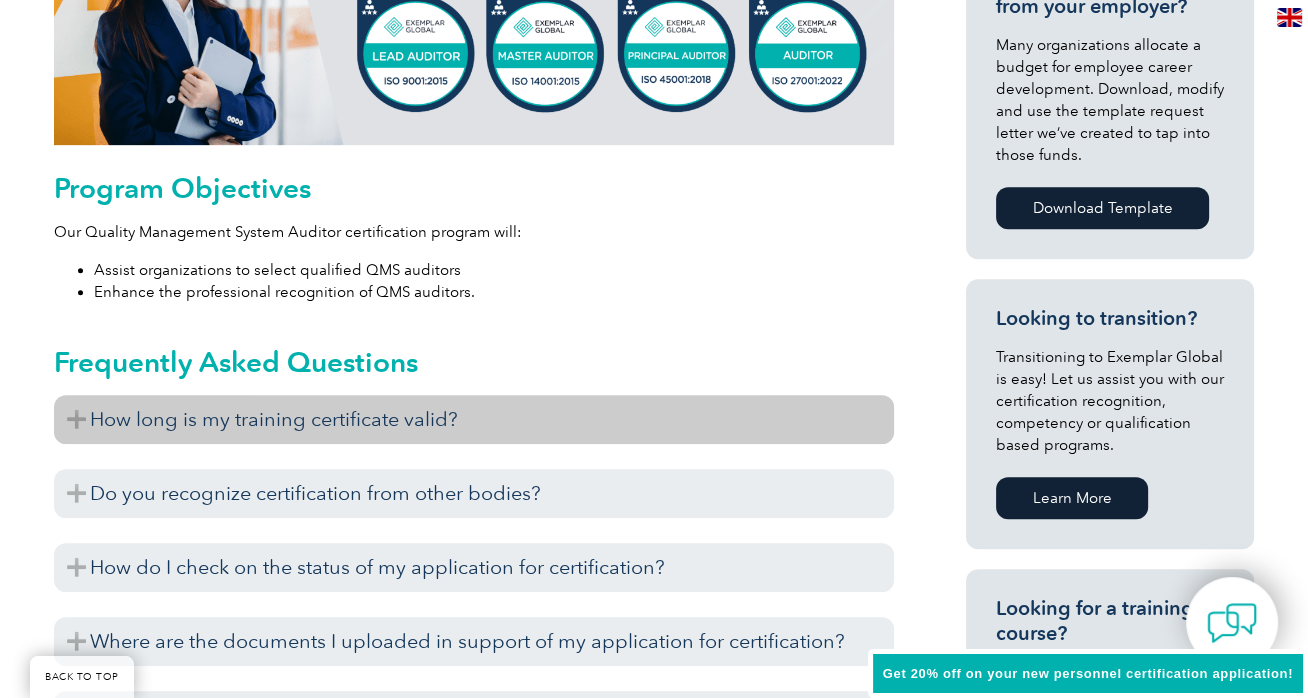 click on "How long is my training certificate valid?" at bounding box center [474, 419] 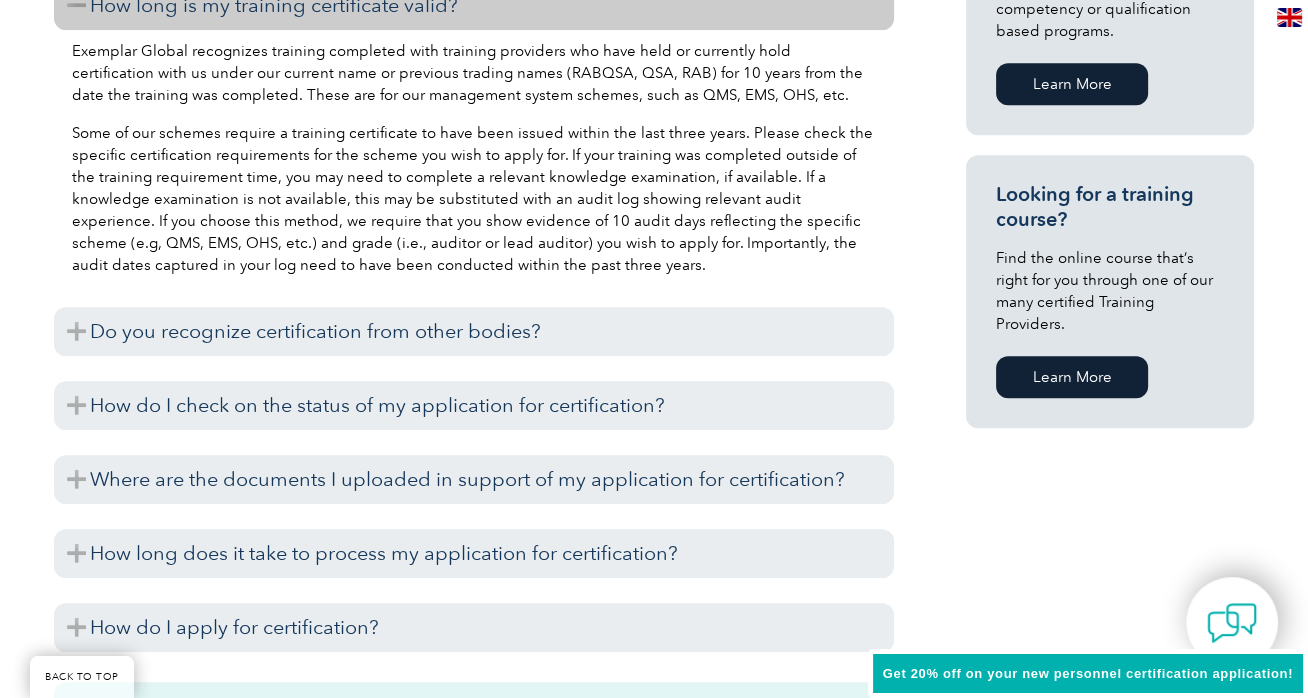 scroll, scrollTop: 1370, scrollLeft: 0, axis: vertical 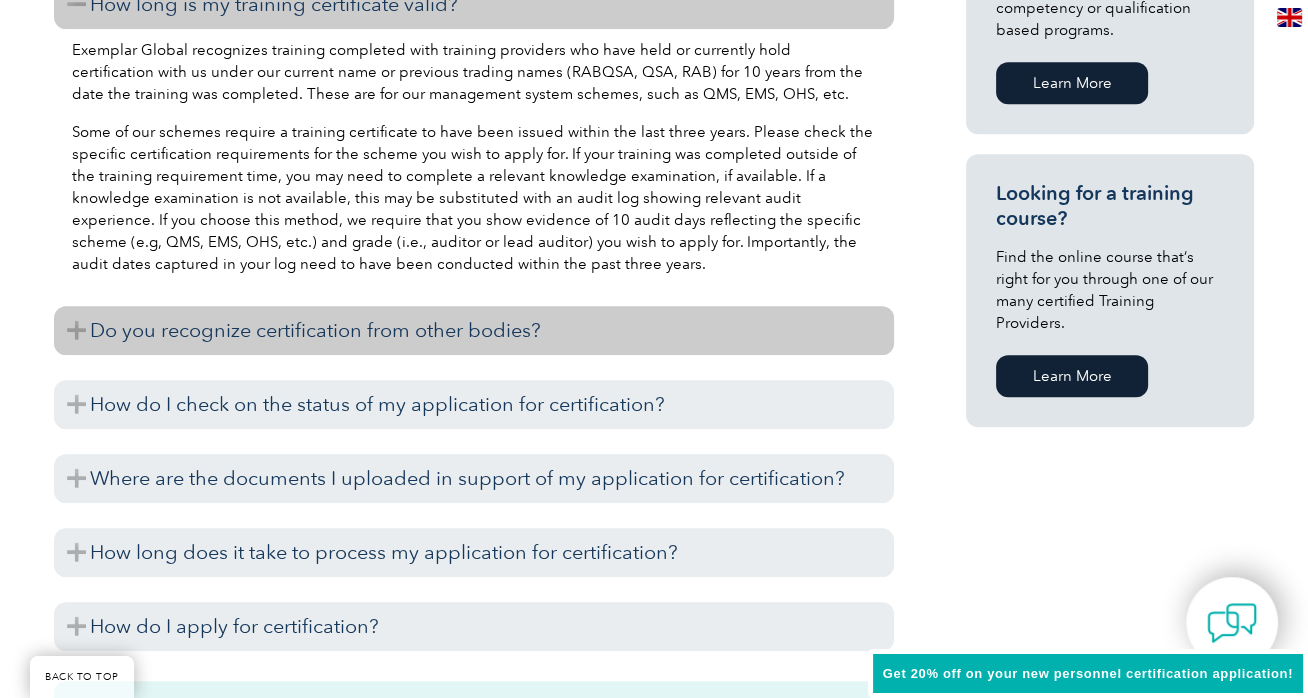 click on "Do you recognize certification from other bodies?" at bounding box center (474, 330) 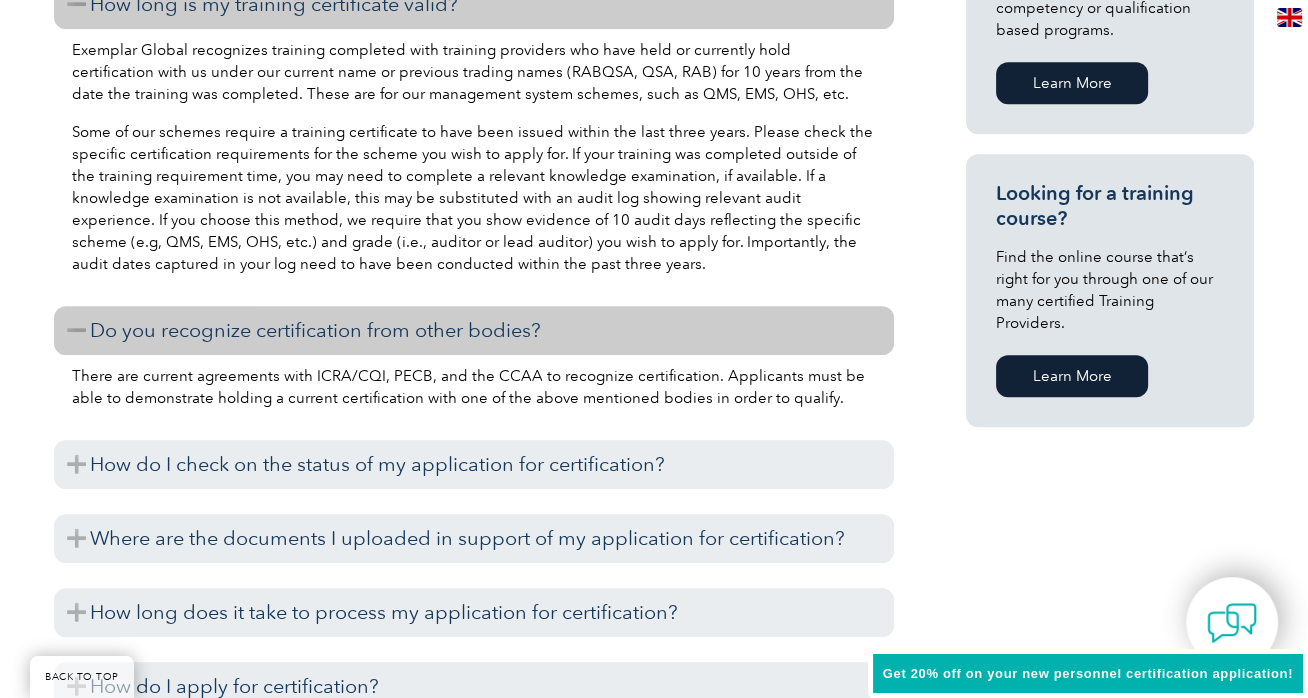 click on "Do you recognize certification from other bodies?" at bounding box center (474, 330) 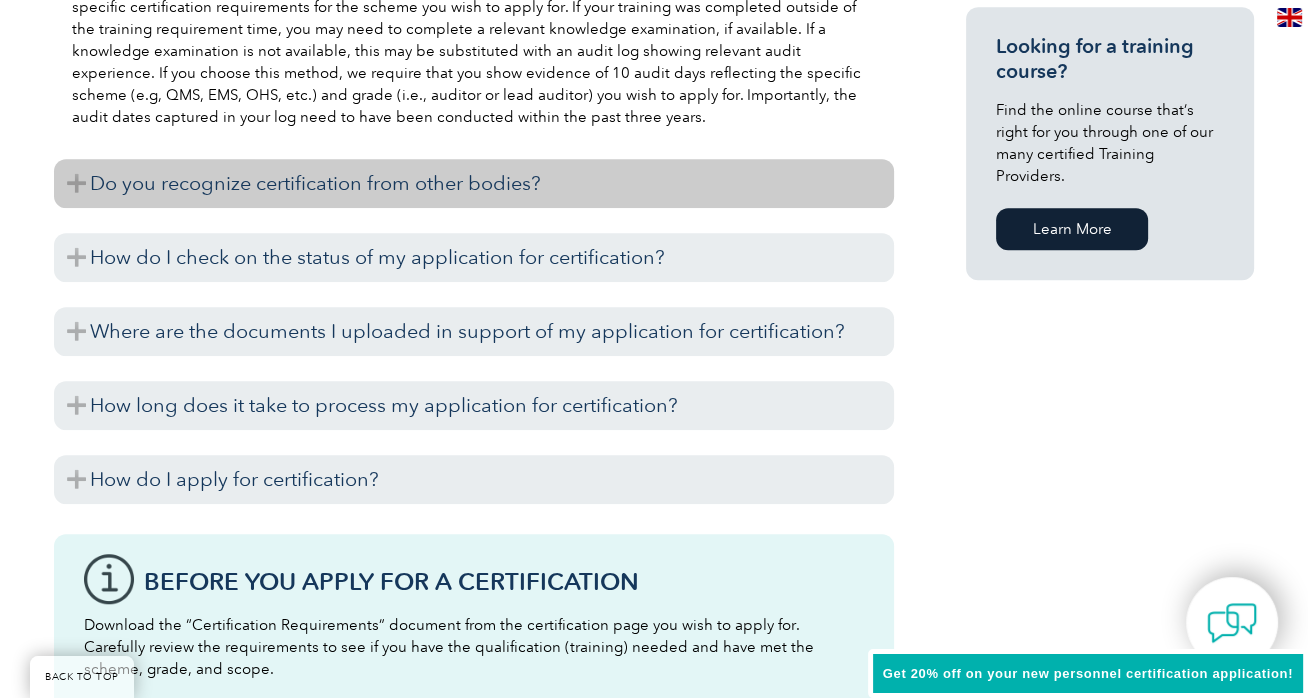 scroll, scrollTop: 1520, scrollLeft: 0, axis: vertical 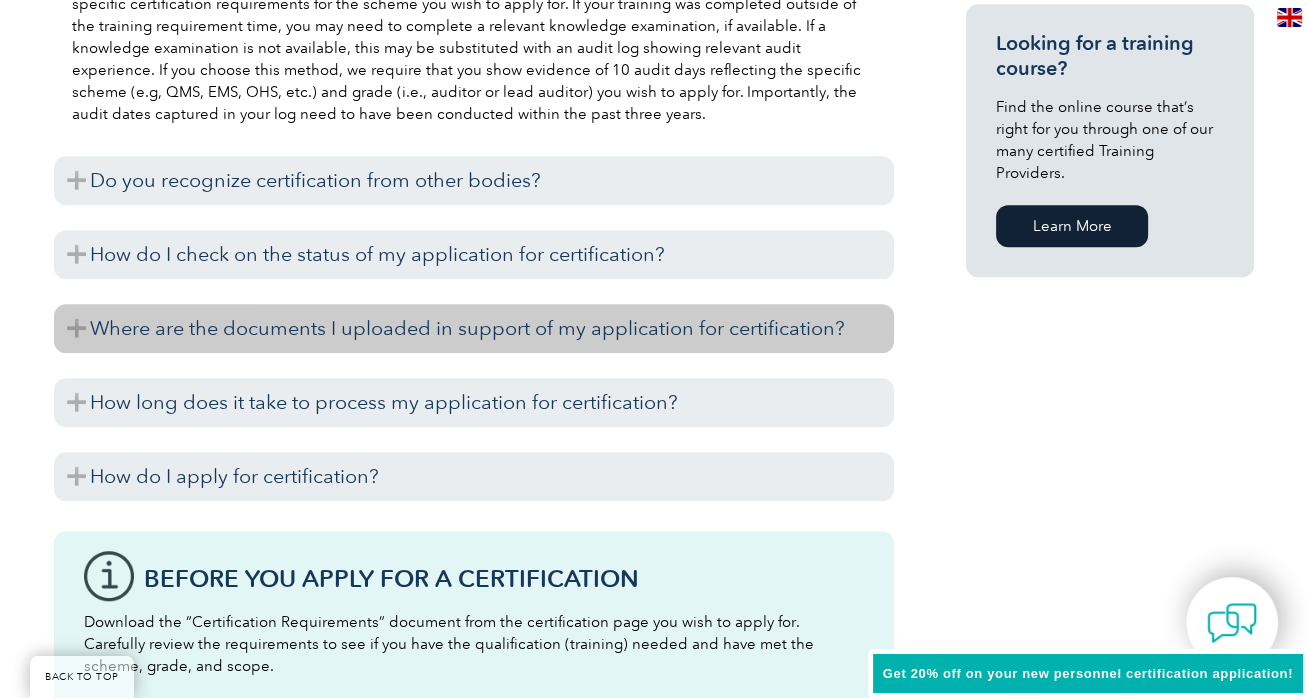 click on "Where are the documents I uploaded in support of my application for certification?" at bounding box center [474, 328] 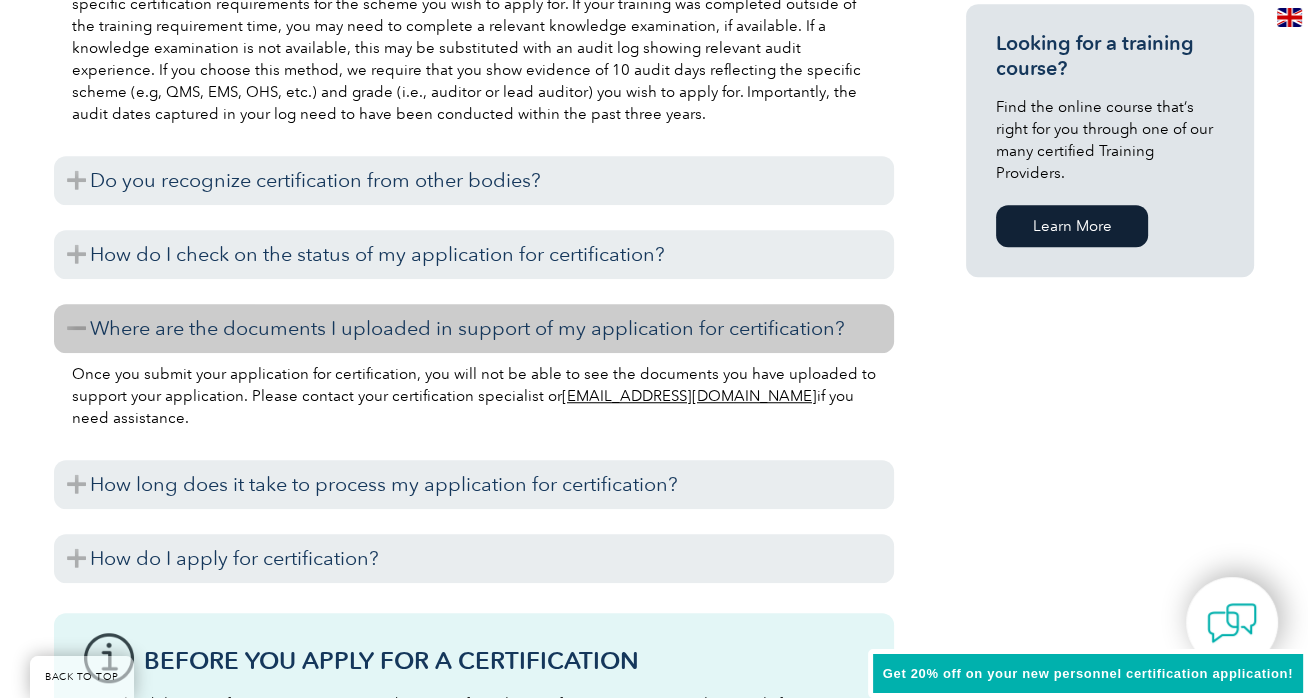 click on "Where are the documents I uploaded in support of my application for certification?" at bounding box center [474, 328] 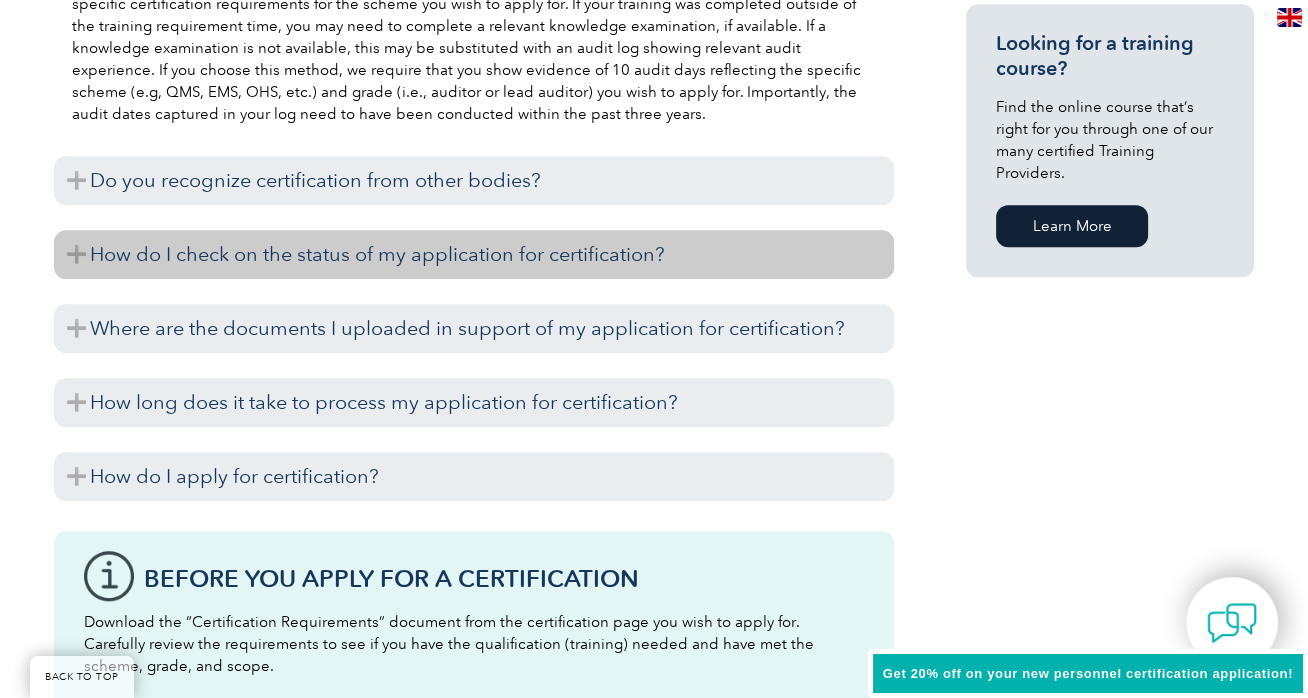 click on "How do I check on the status of my application for certification?" at bounding box center [474, 254] 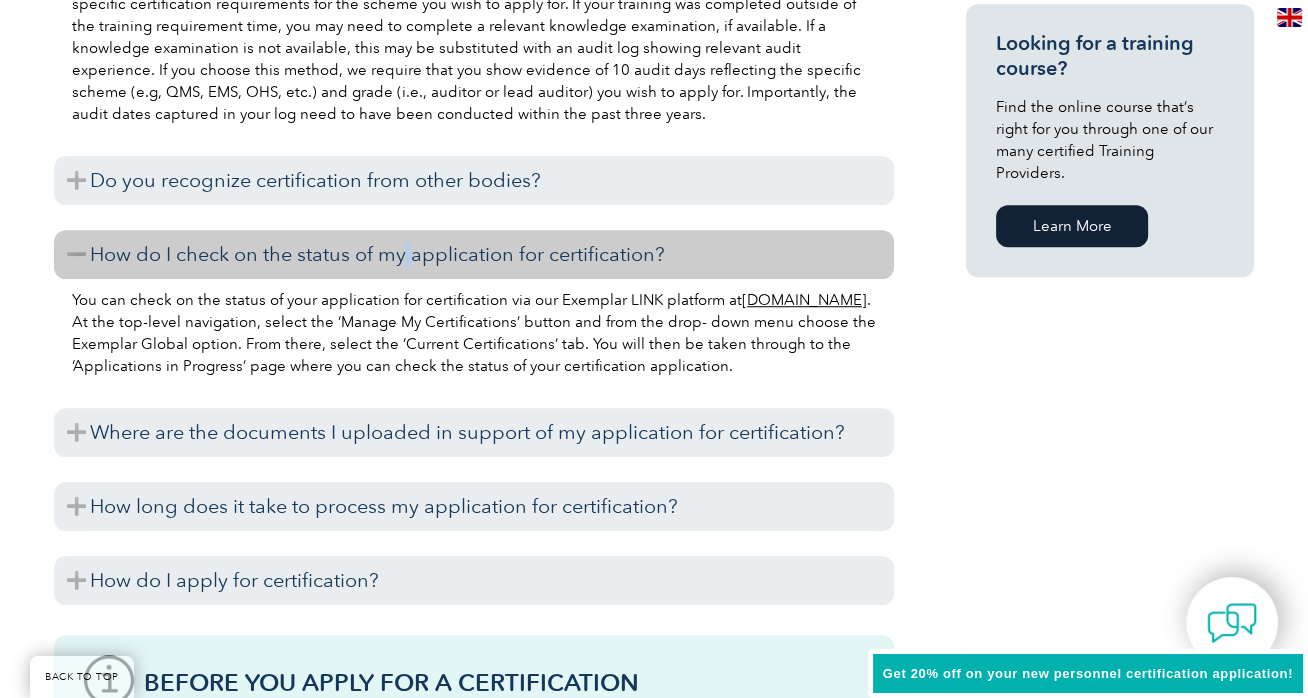 click on "How do I check on the status of my application for certification?" at bounding box center [474, 254] 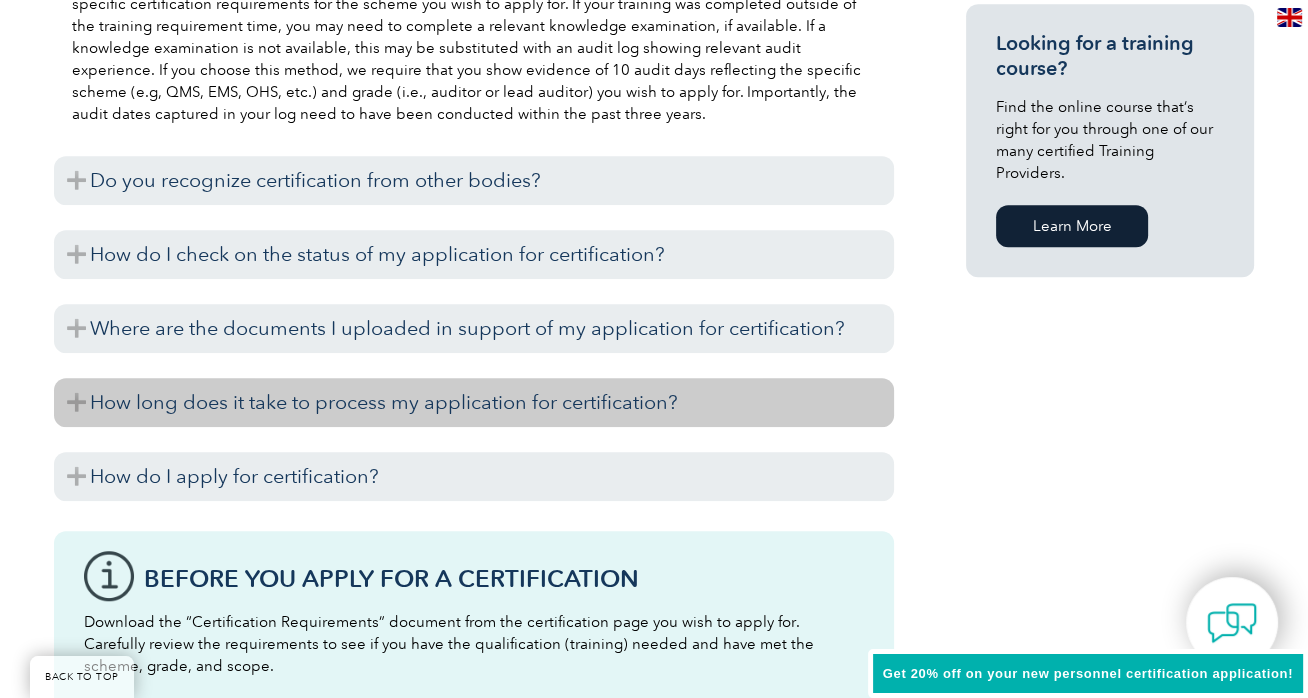 click on "How long does it take to process my application for certification?" at bounding box center (474, 402) 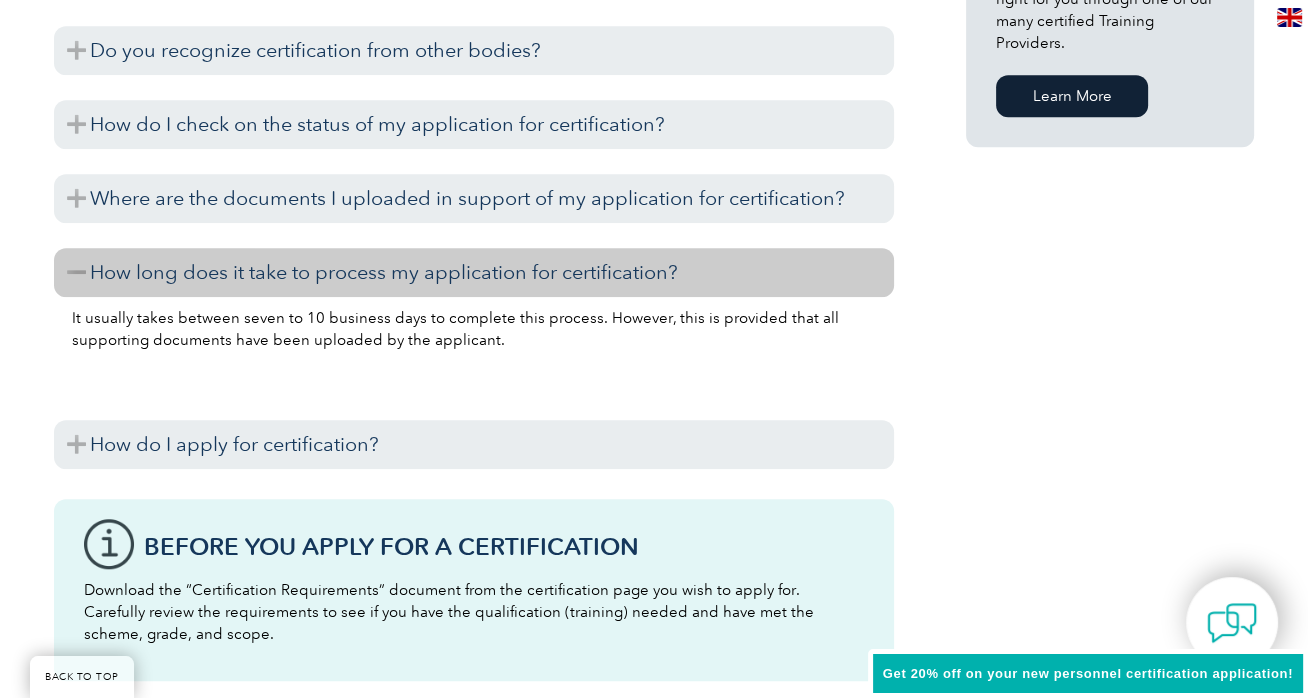 scroll, scrollTop: 1652, scrollLeft: 0, axis: vertical 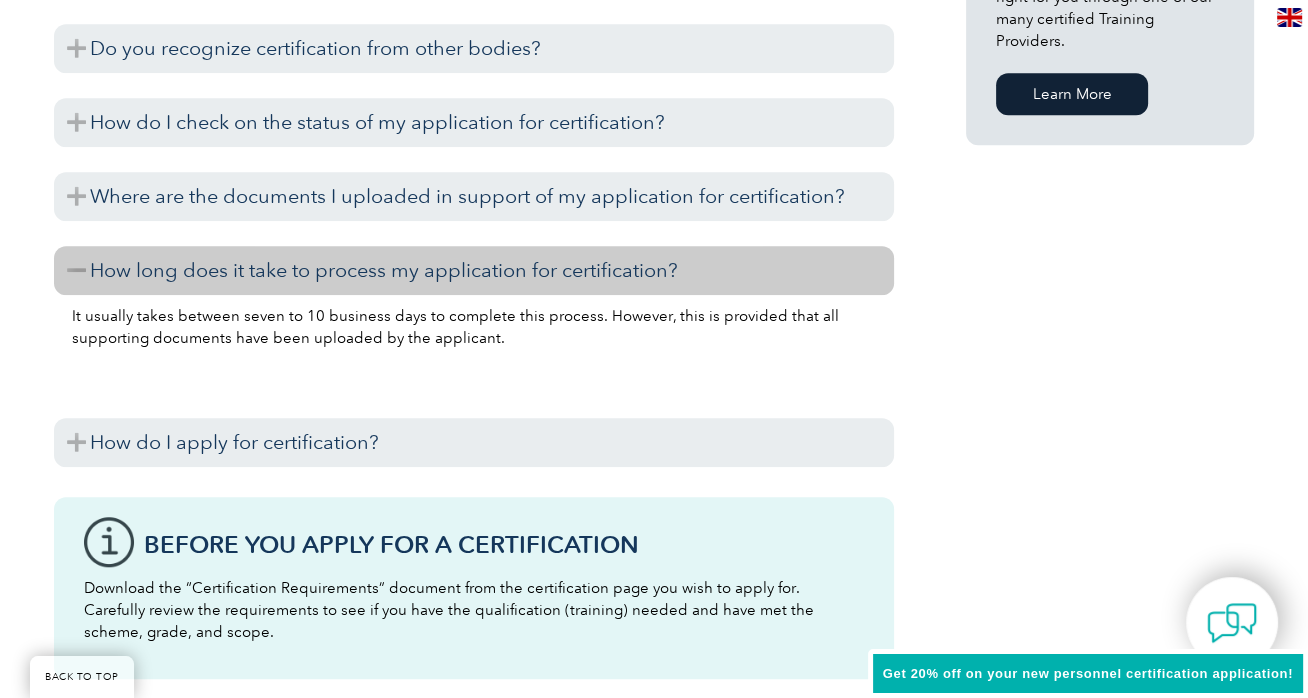 click on "How long does it take to process my application for certification?" at bounding box center (474, 270) 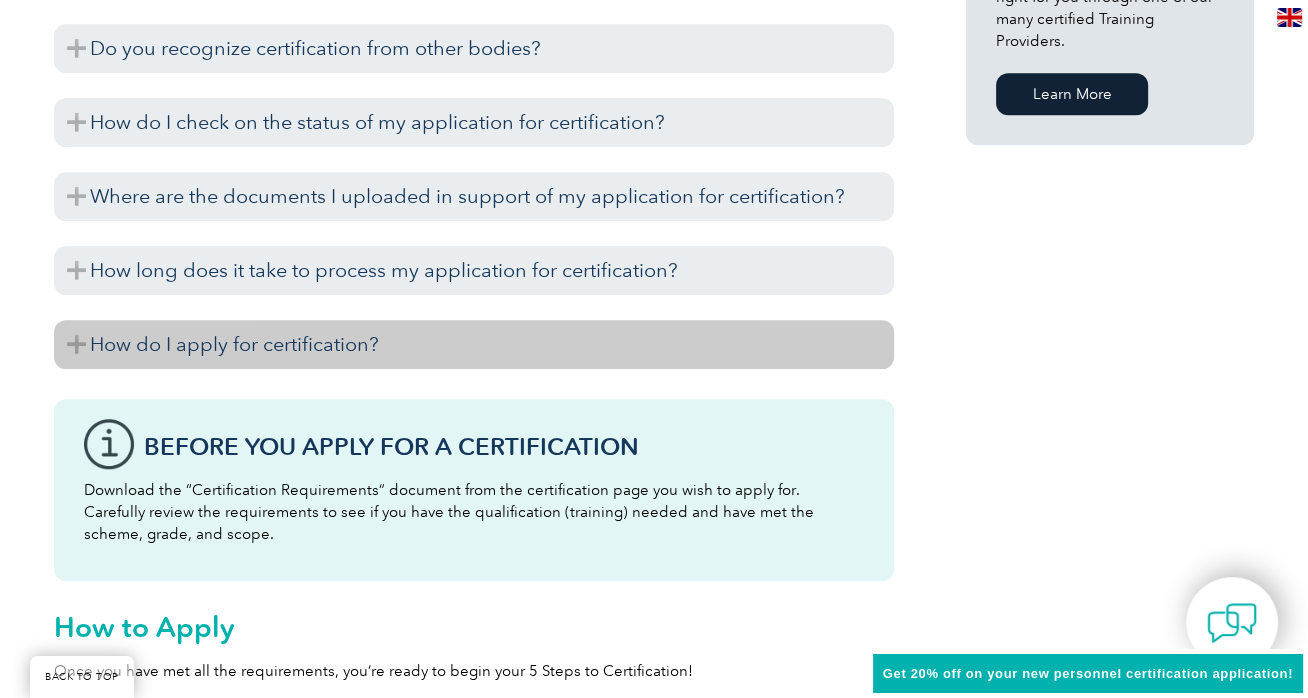 click on "How do I apply for certification?" at bounding box center (474, 344) 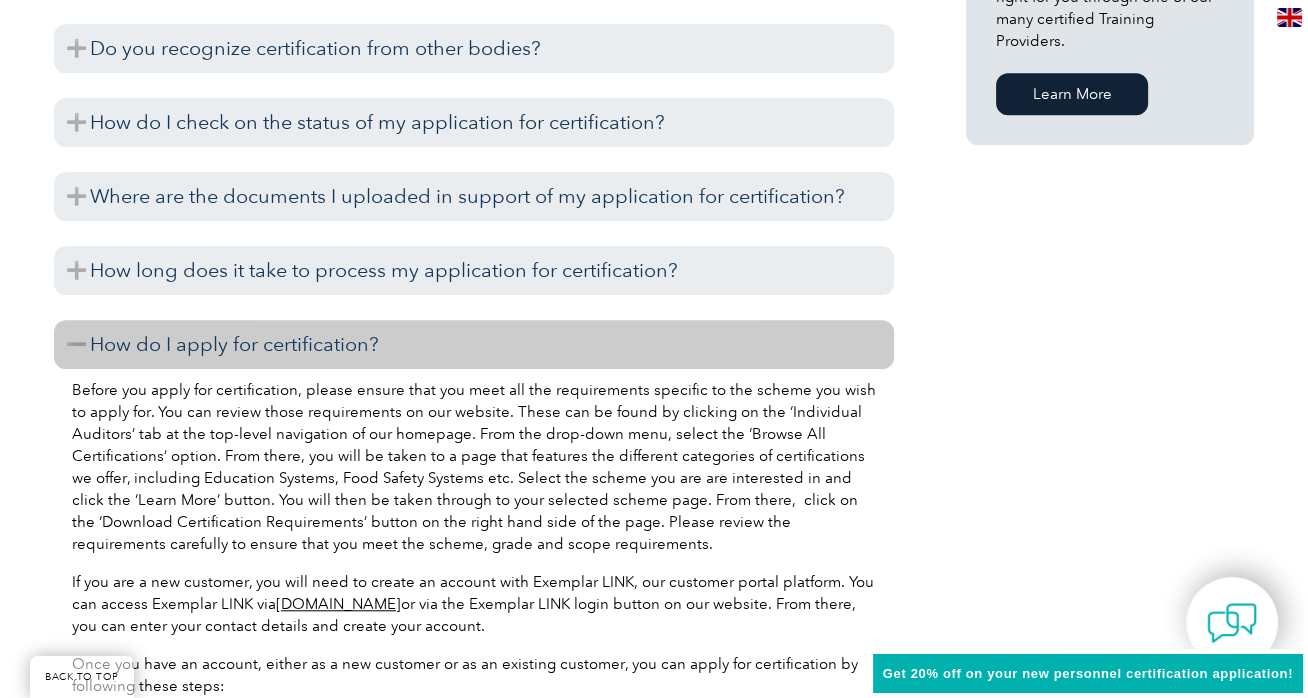 click on "How do I apply for certification?" at bounding box center [474, 344] 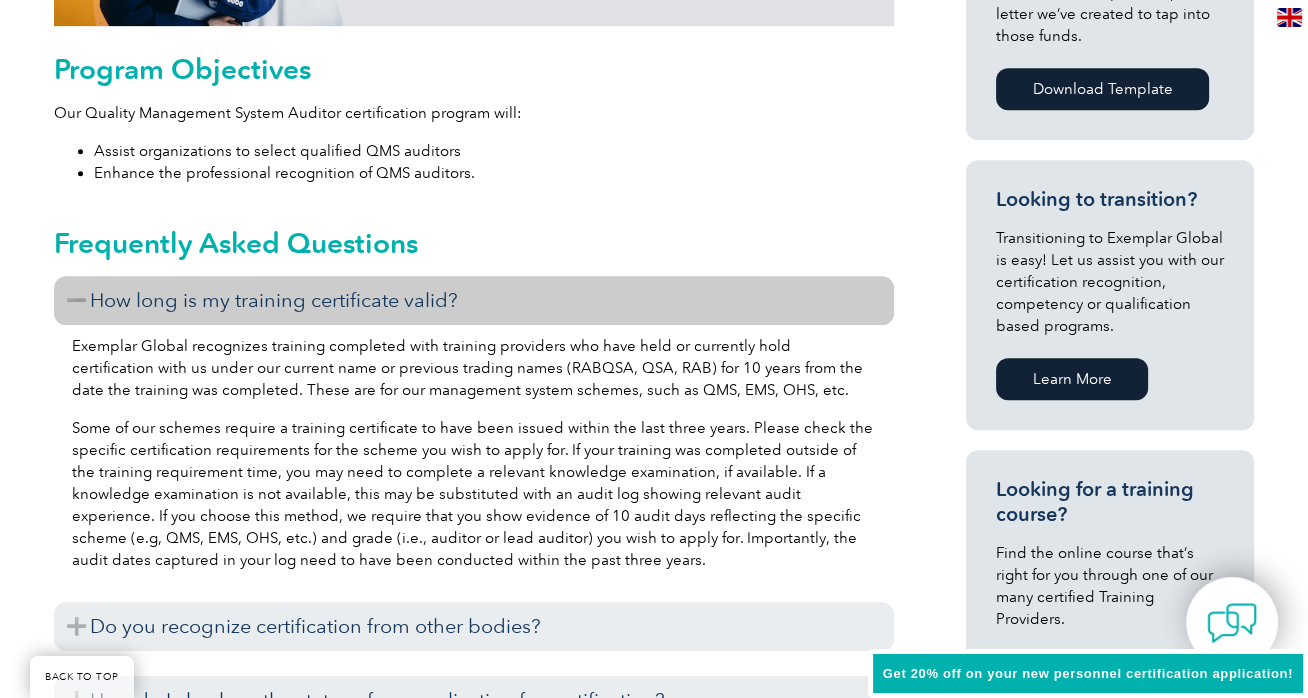 scroll, scrollTop: 1071, scrollLeft: 0, axis: vertical 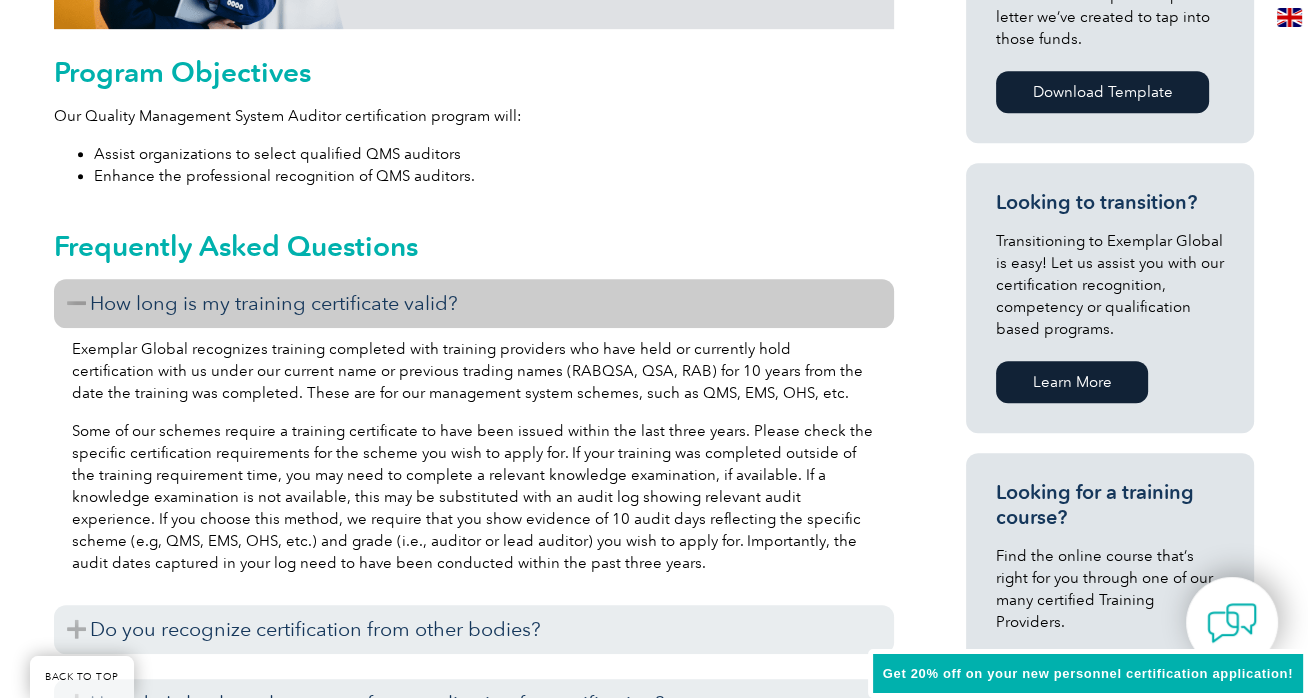 click on "How long is my training certificate valid?" at bounding box center [474, 303] 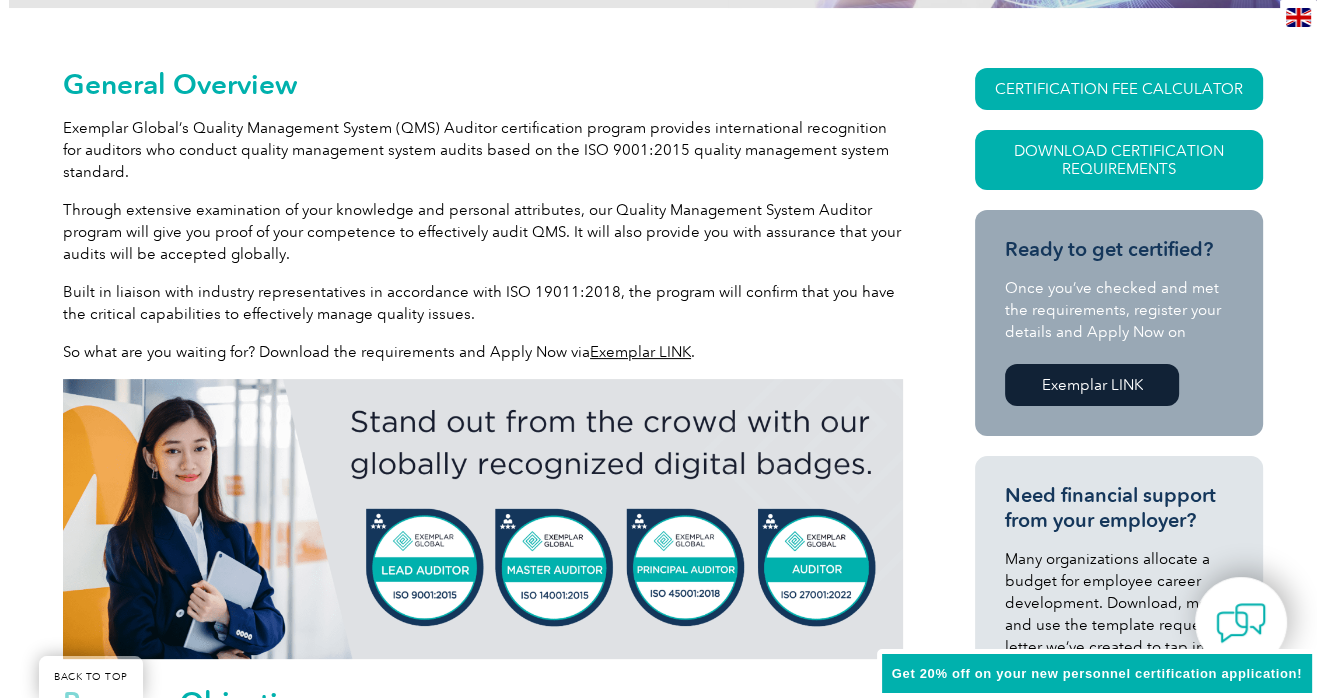 scroll, scrollTop: 442, scrollLeft: 0, axis: vertical 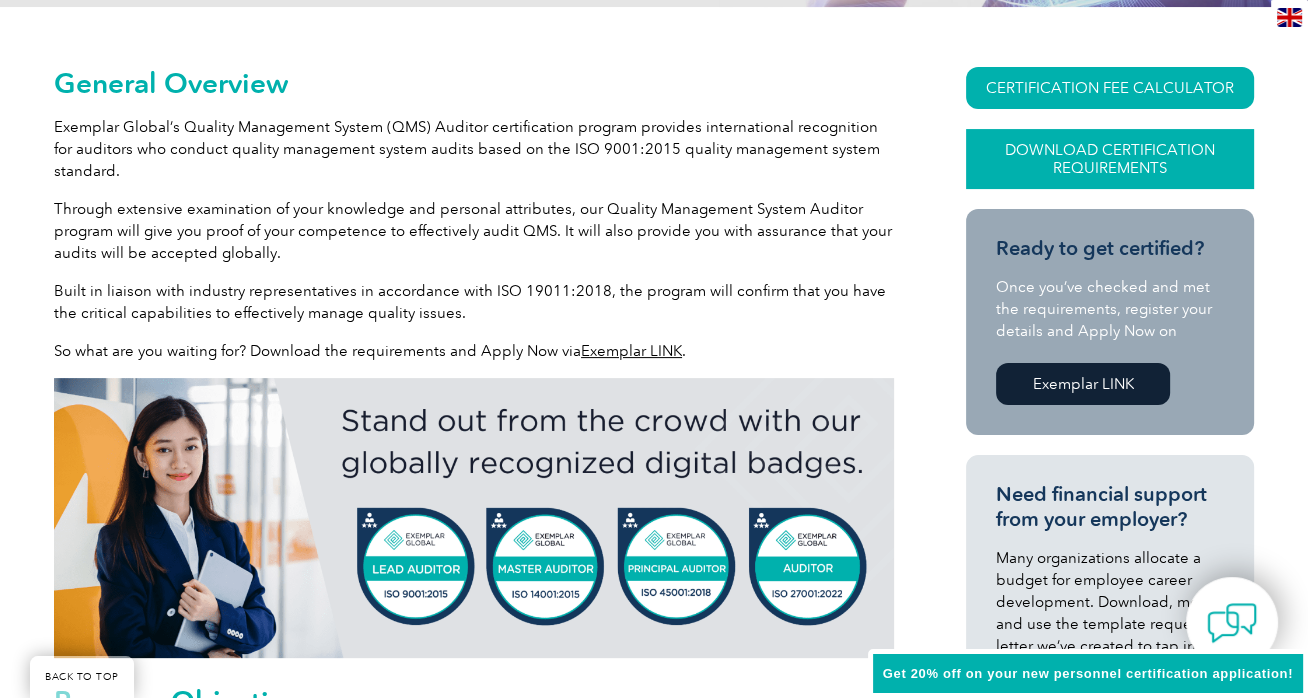 click on "Download Certification Requirements" at bounding box center [1110, 159] 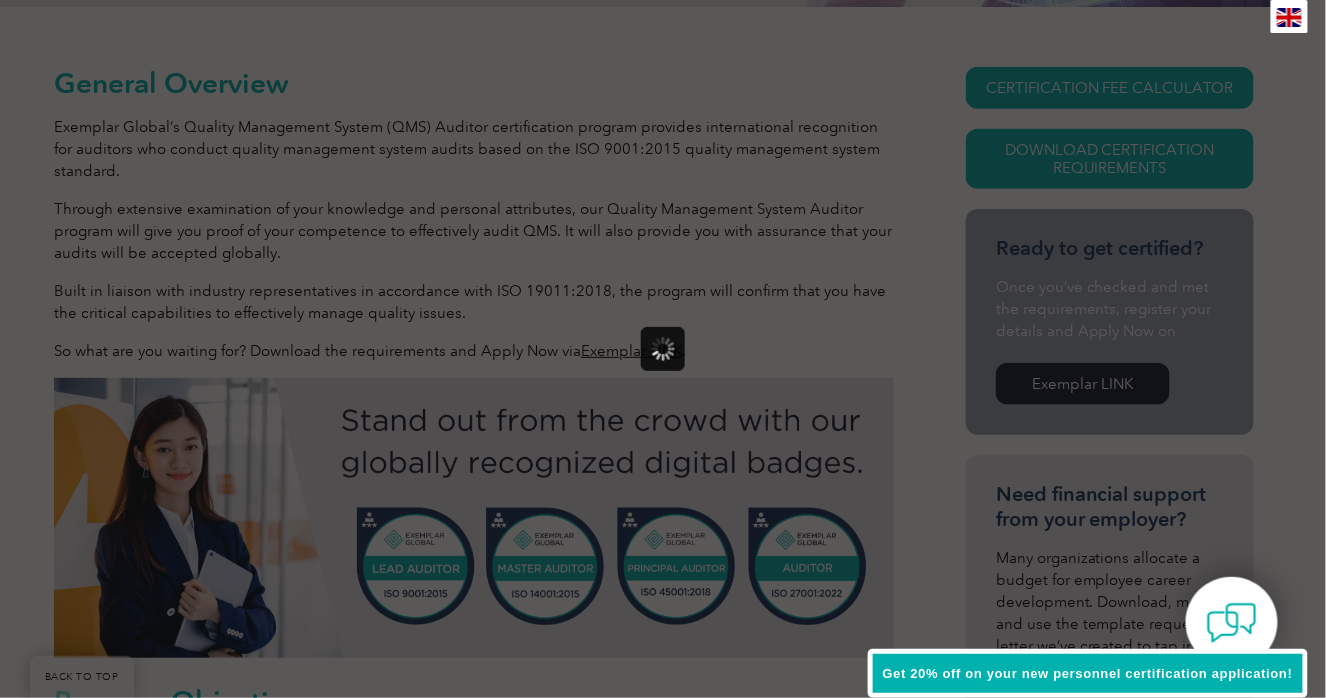 scroll, scrollTop: 0, scrollLeft: 0, axis: both 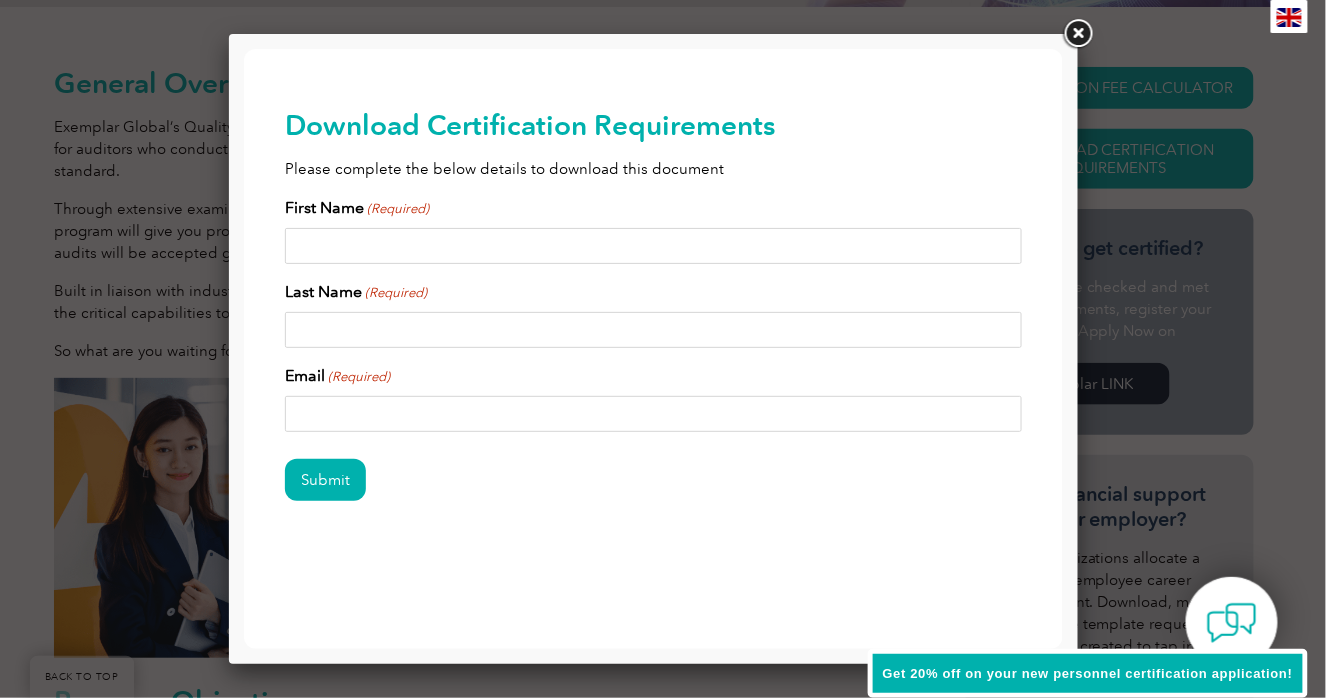 click on "First Name (Required)" at bounding box center (652, 245) 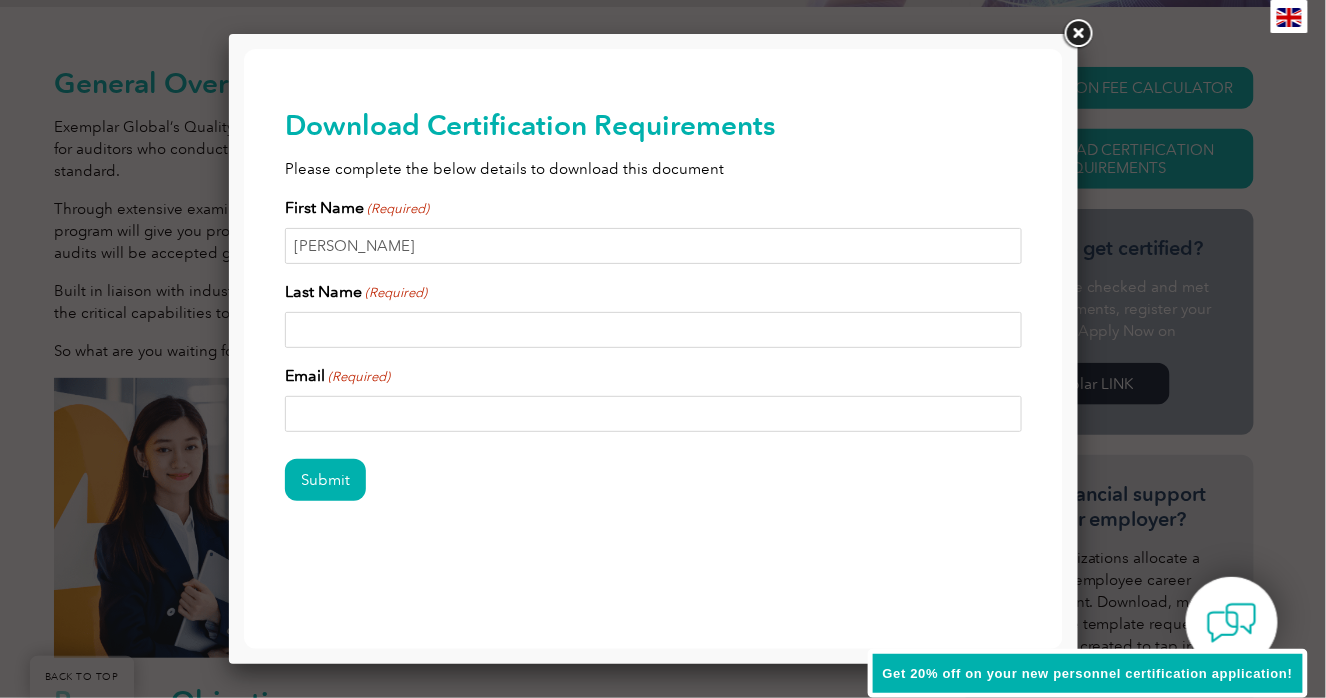 type on "Abraham" 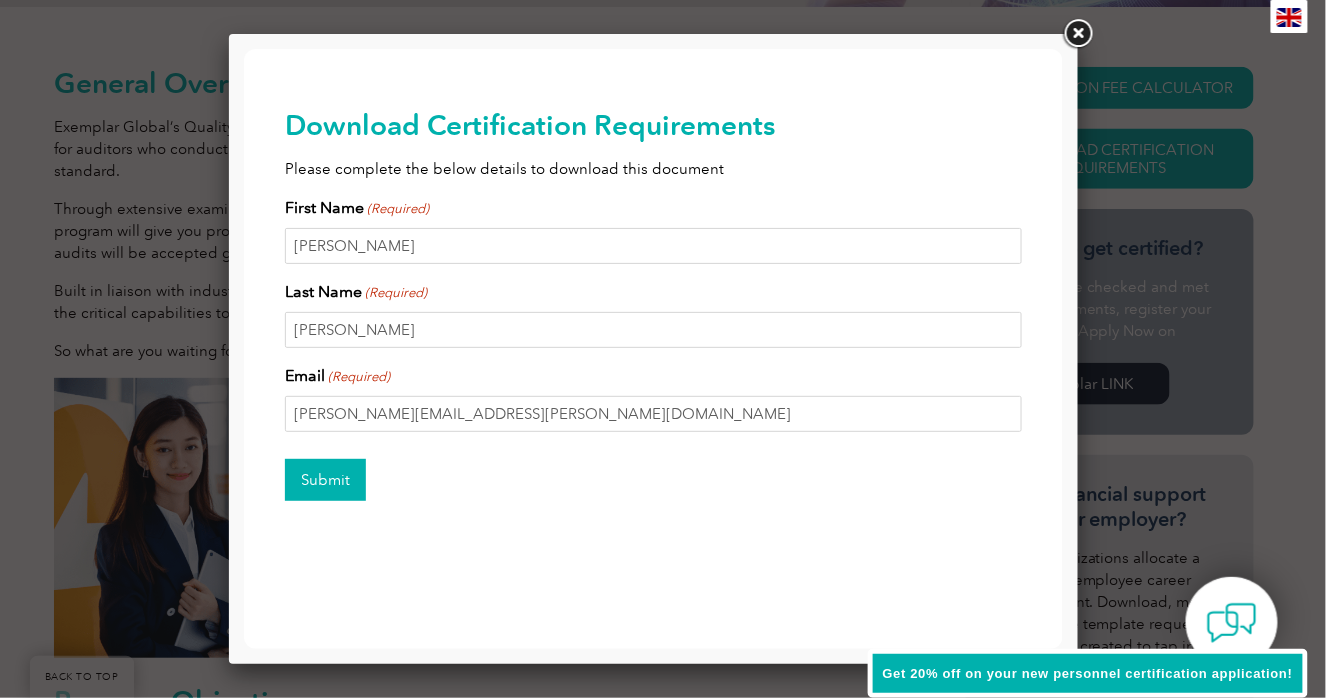 click on "Submit" at bounding box center [324, 479] 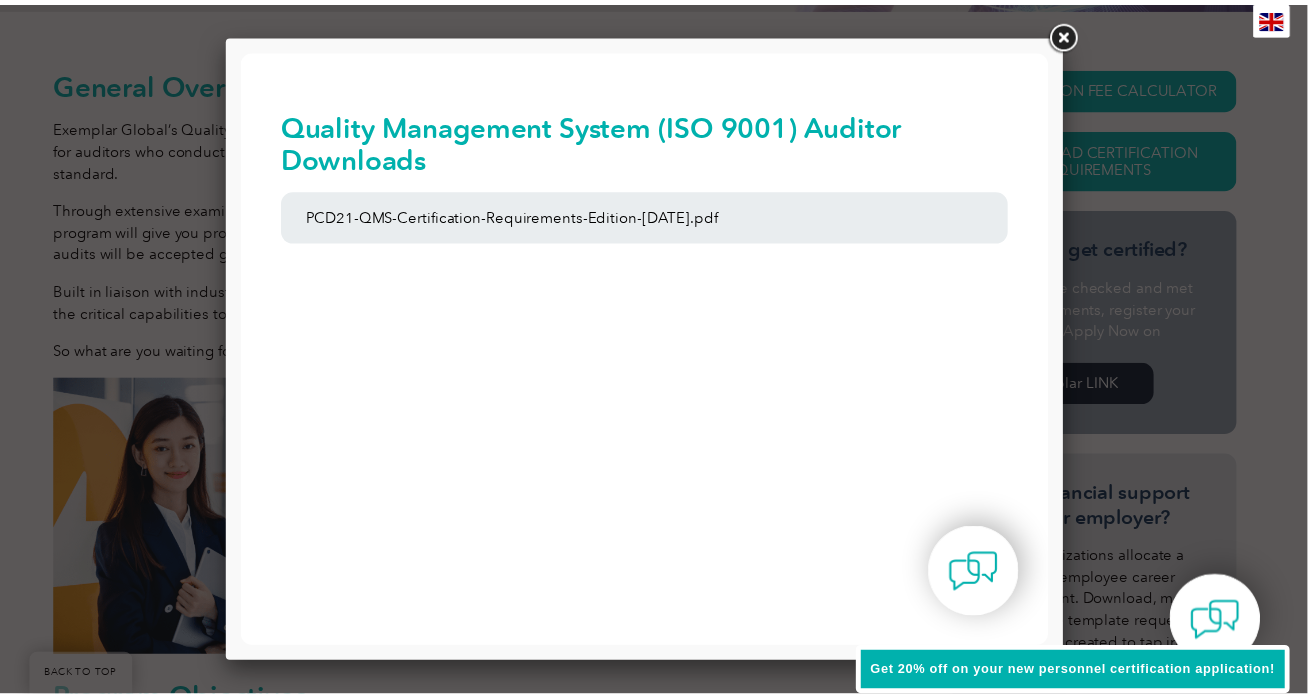 scroll, scrollTop: 0, scrollLeft: 0, axis: both 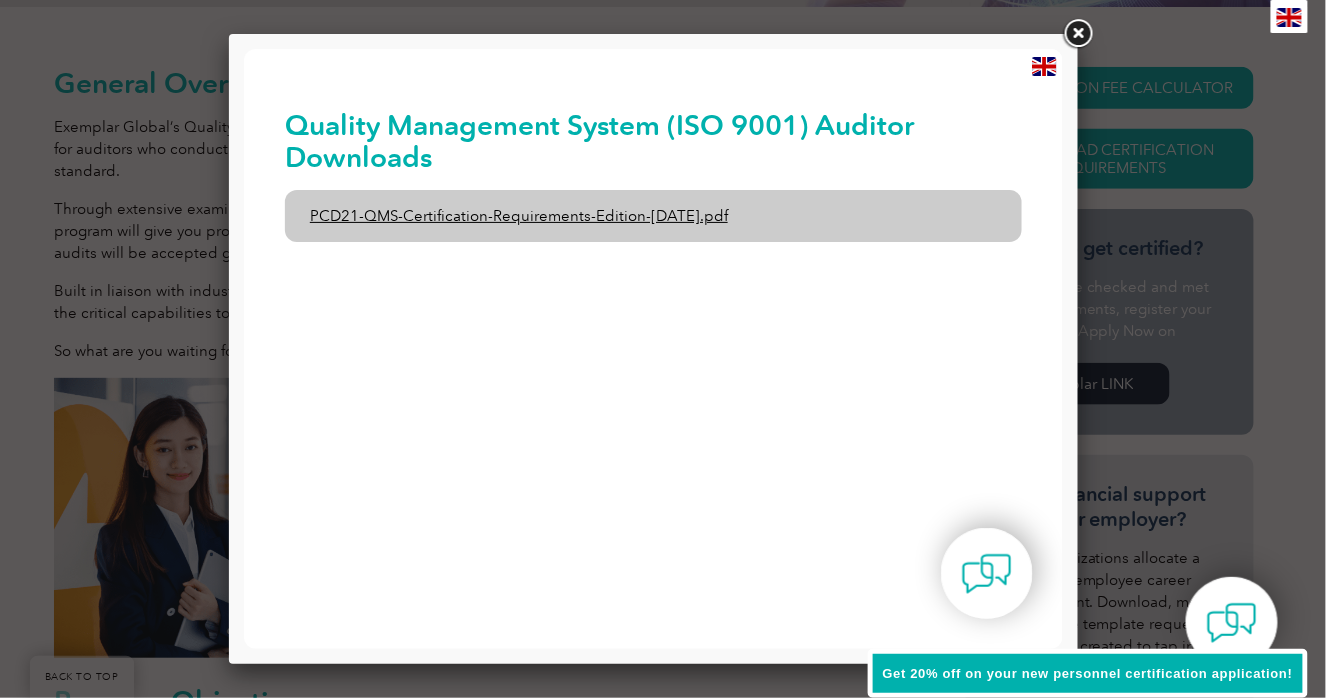 click on "PCD21-QMS-Certification-Requirements-Edition-2-April-2022.pdf" at bounding box center [652, 215] 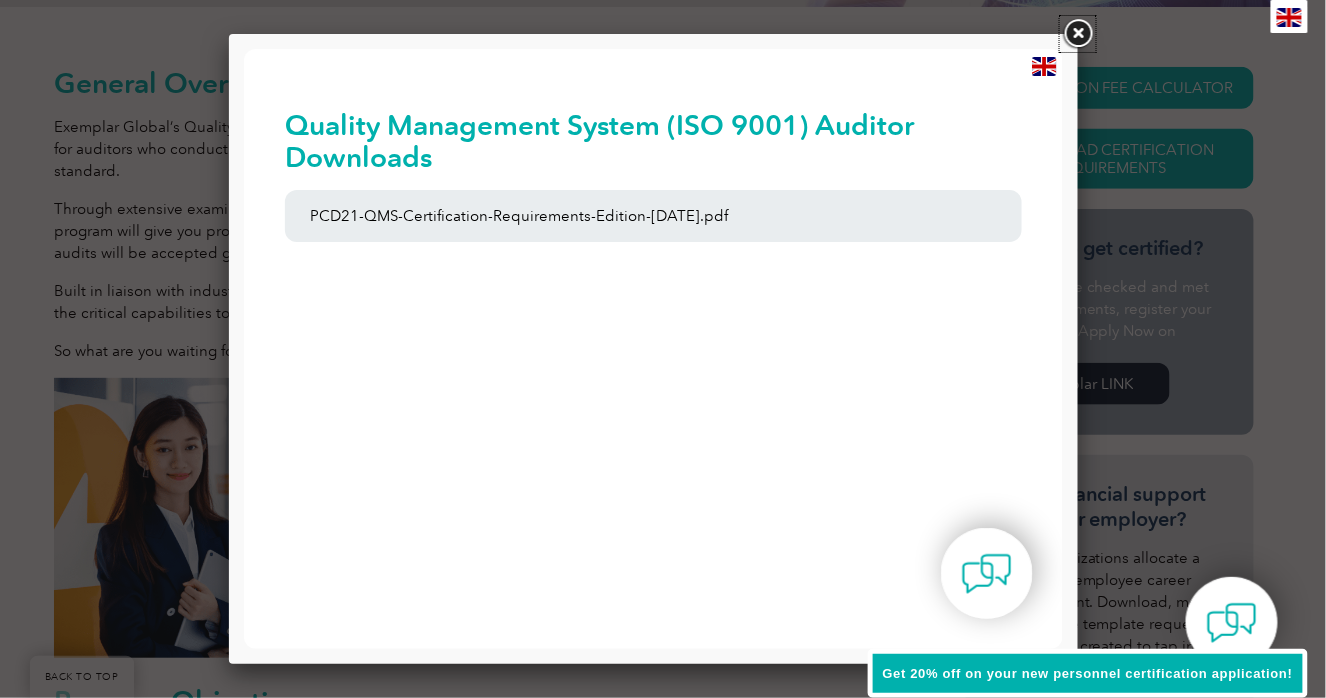 click at bounding box center (1078, 34) 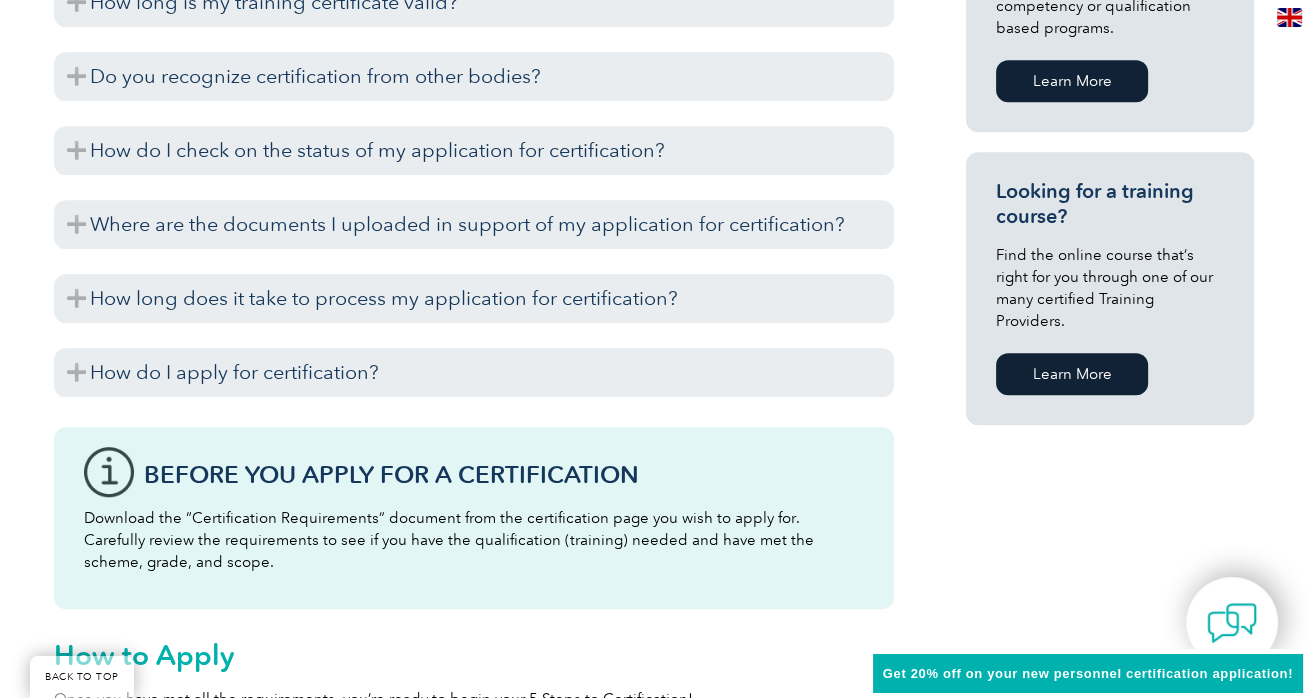scroll, scrollTop: 1373, scrollLeft: 0, axis: vertical 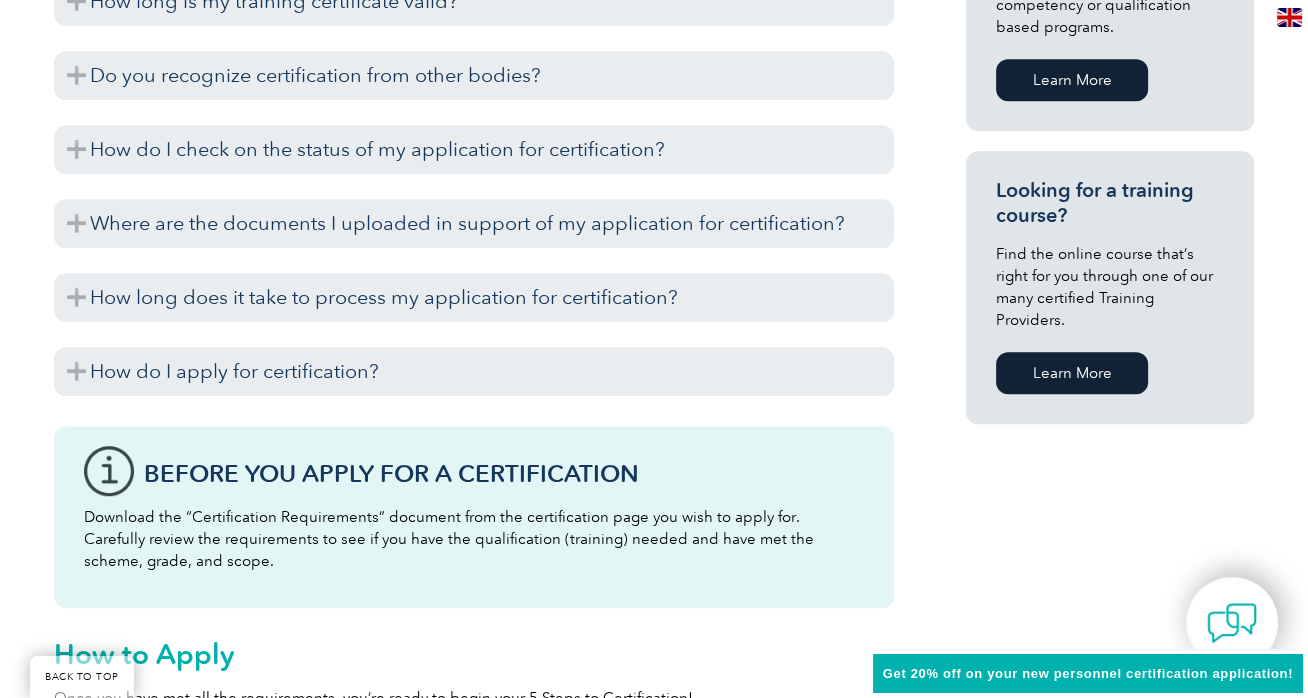 click on "Learn More" at bounding box center [1072, 373] 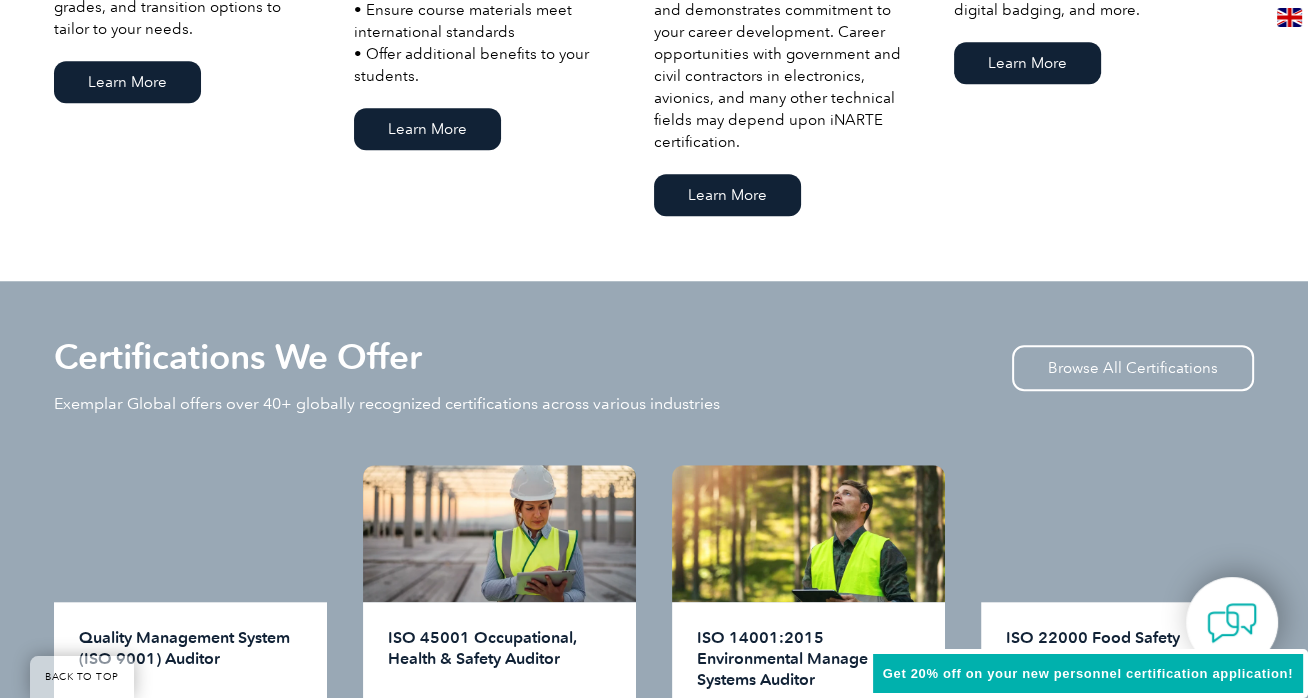 scroll, scrollTop: 1703, scrollLeft: 0, axis: vertical 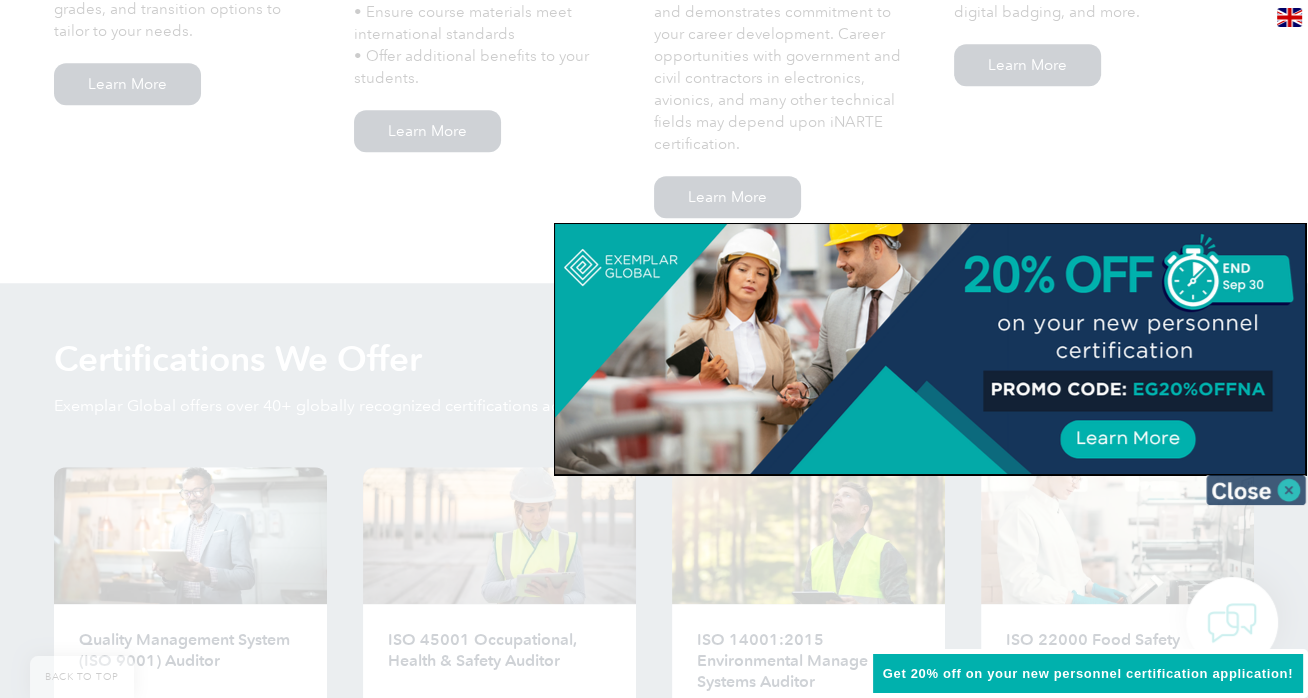 click at bounding box center [1256, 490] 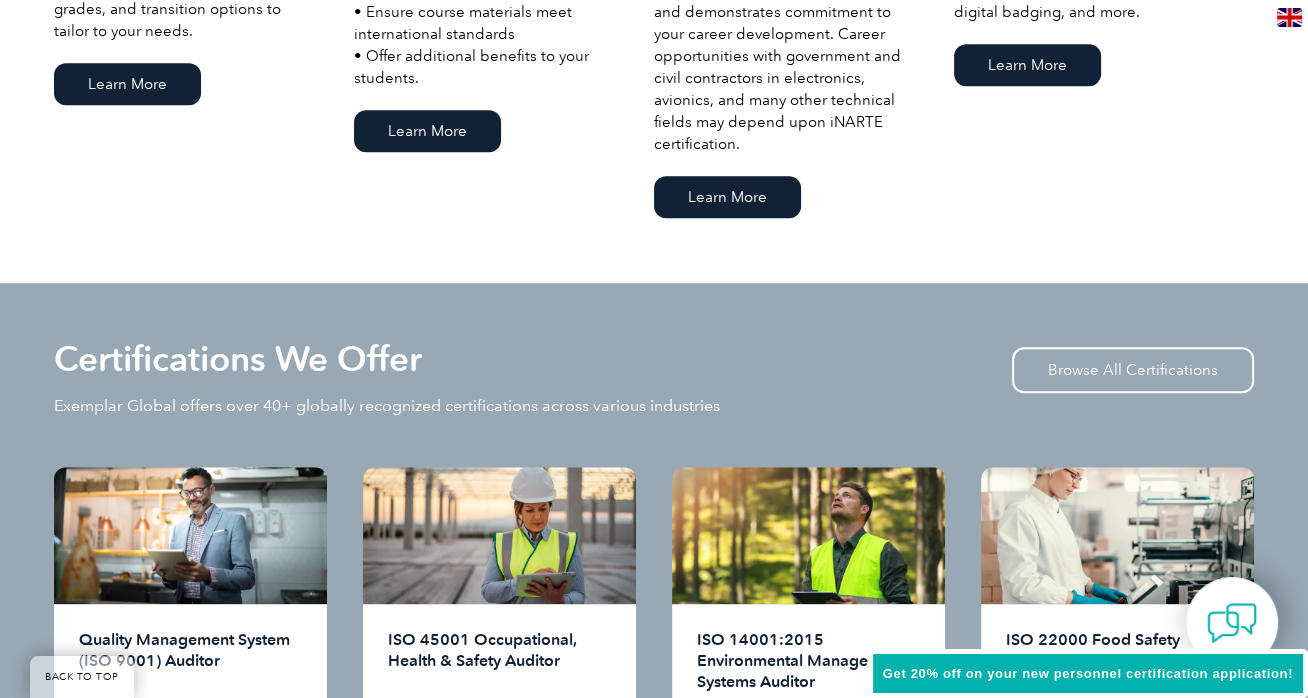 scroll, scrollTop: 1958, scrollLeft: 0, axis: vertical 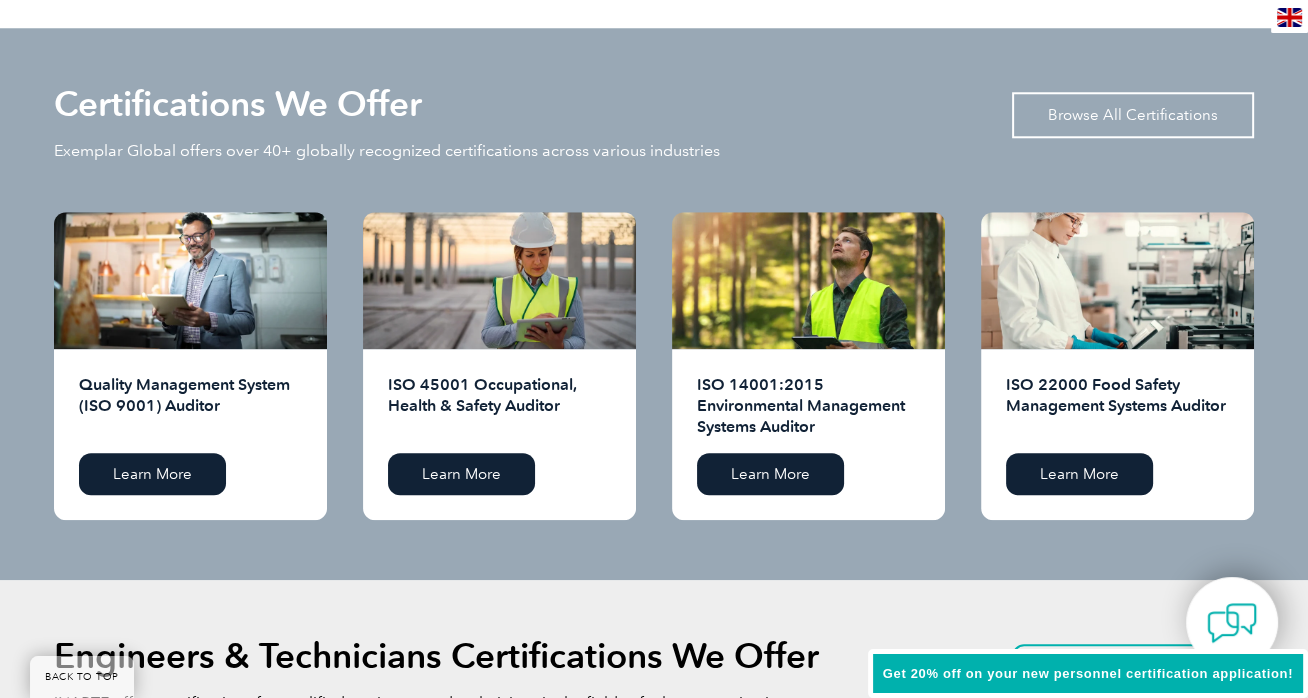 click on "Browse All Certifications" at bounding box center (1133, 115) 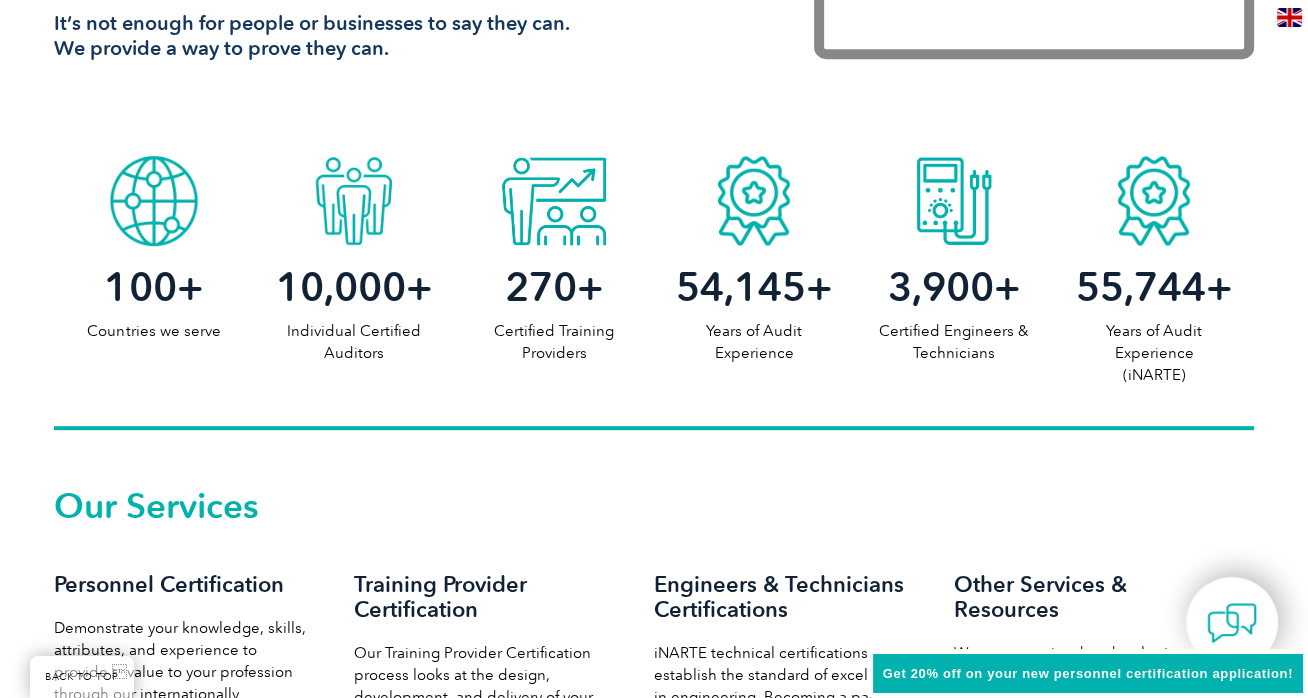 scroll, scrollTop: 1293, scrollLeft: 0, axis: vertical 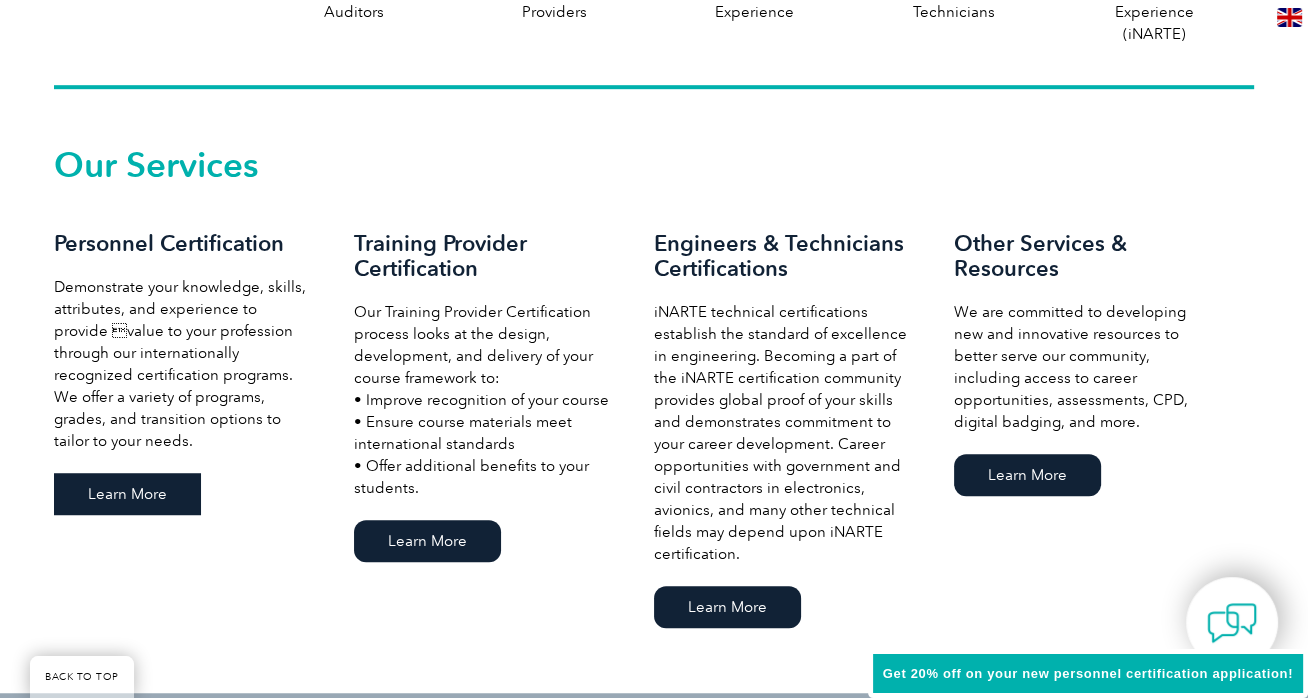 click on "Learn More" at bounding box center [127, 494] 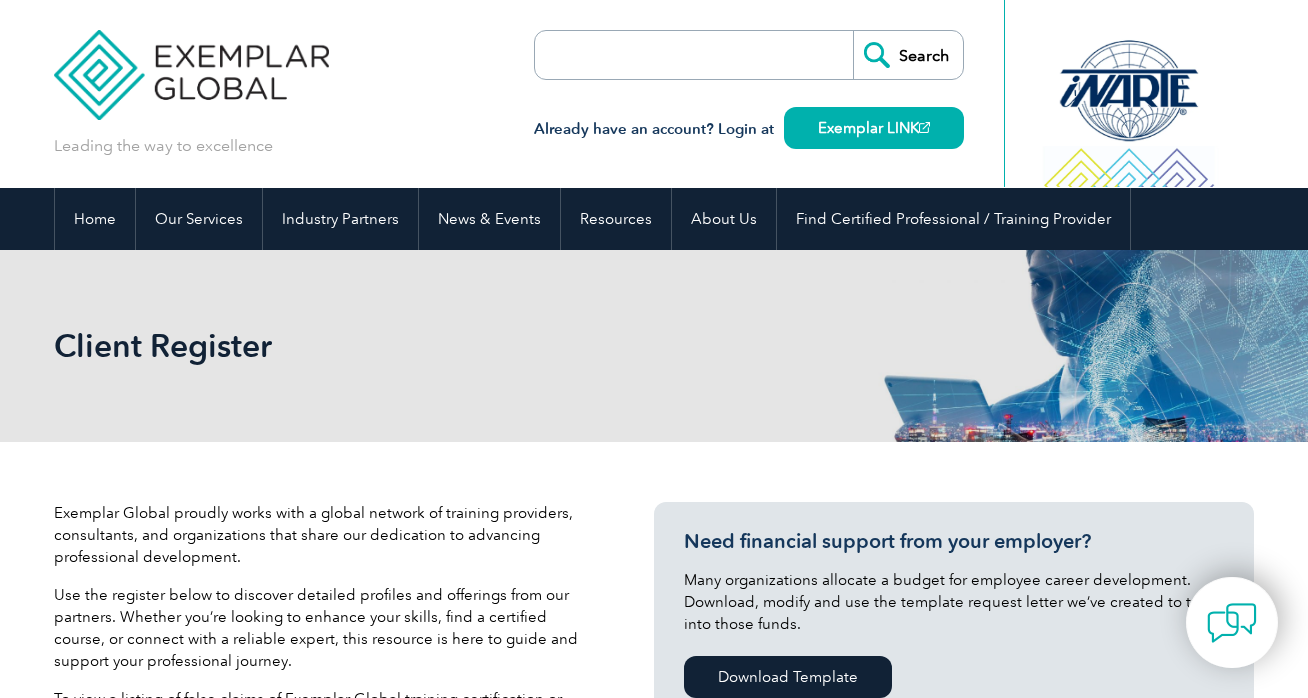 scroll, scrollTop: 0, scrollLeft: 0, axis: both 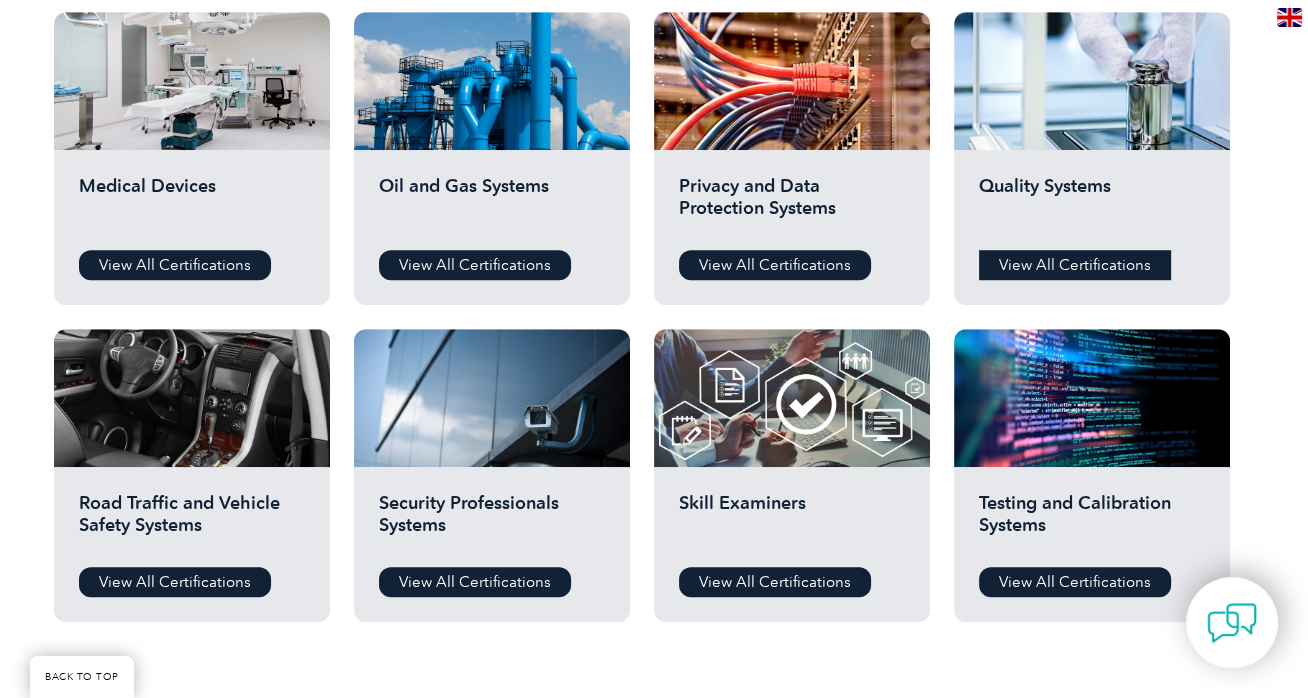 click on "View All Certifications" at bounding box center [1075, 265] 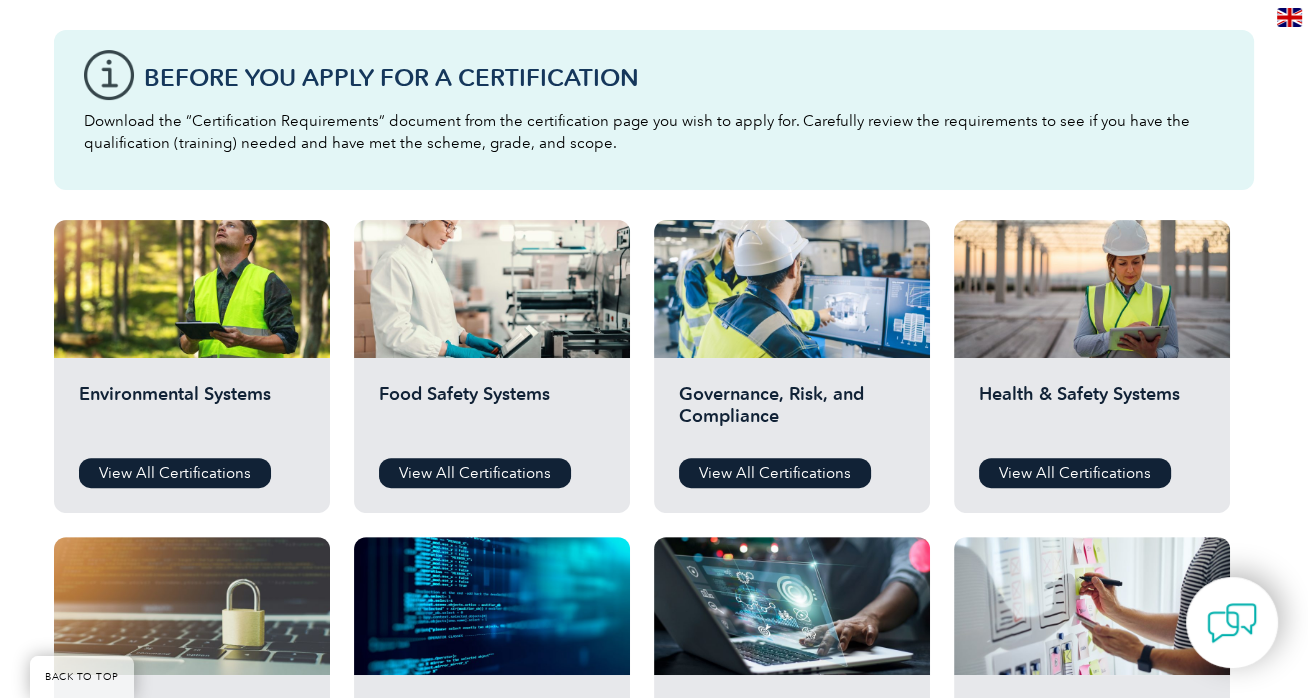 scroll, scrollTop: 536, scrollLeft: 0, axis: vertical 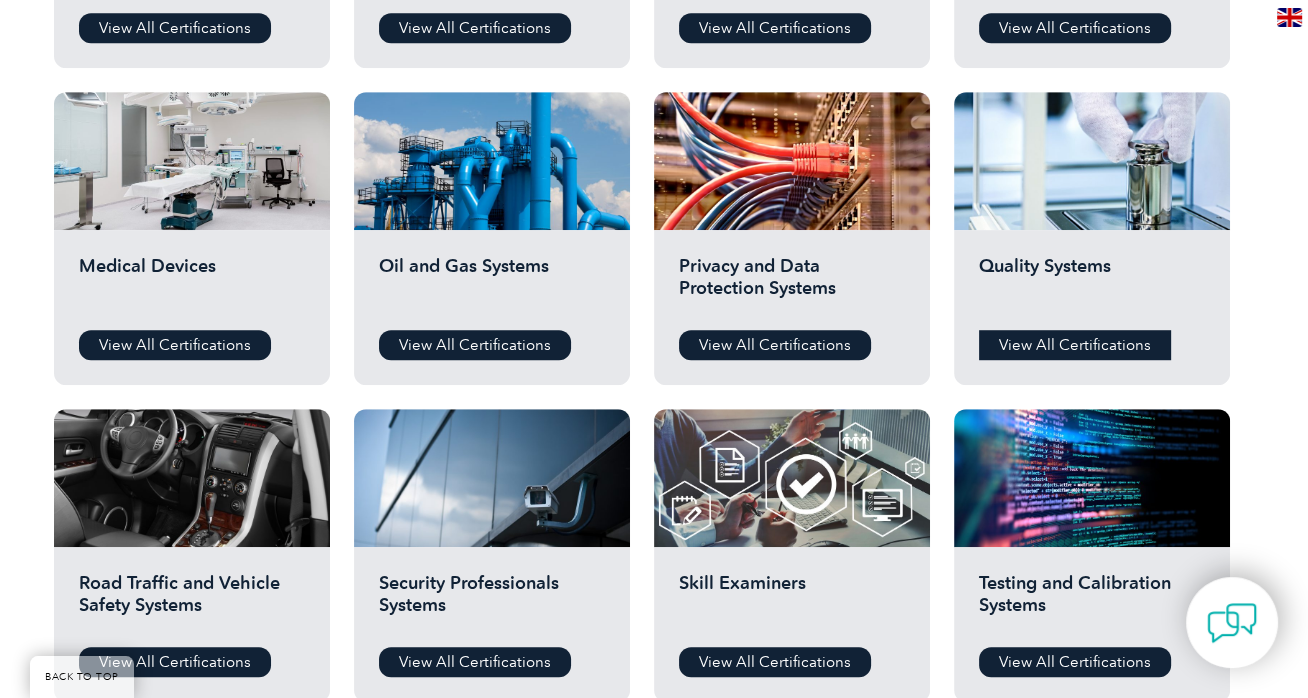 click on "View All Certifications" at bounding box center (1075, 345) 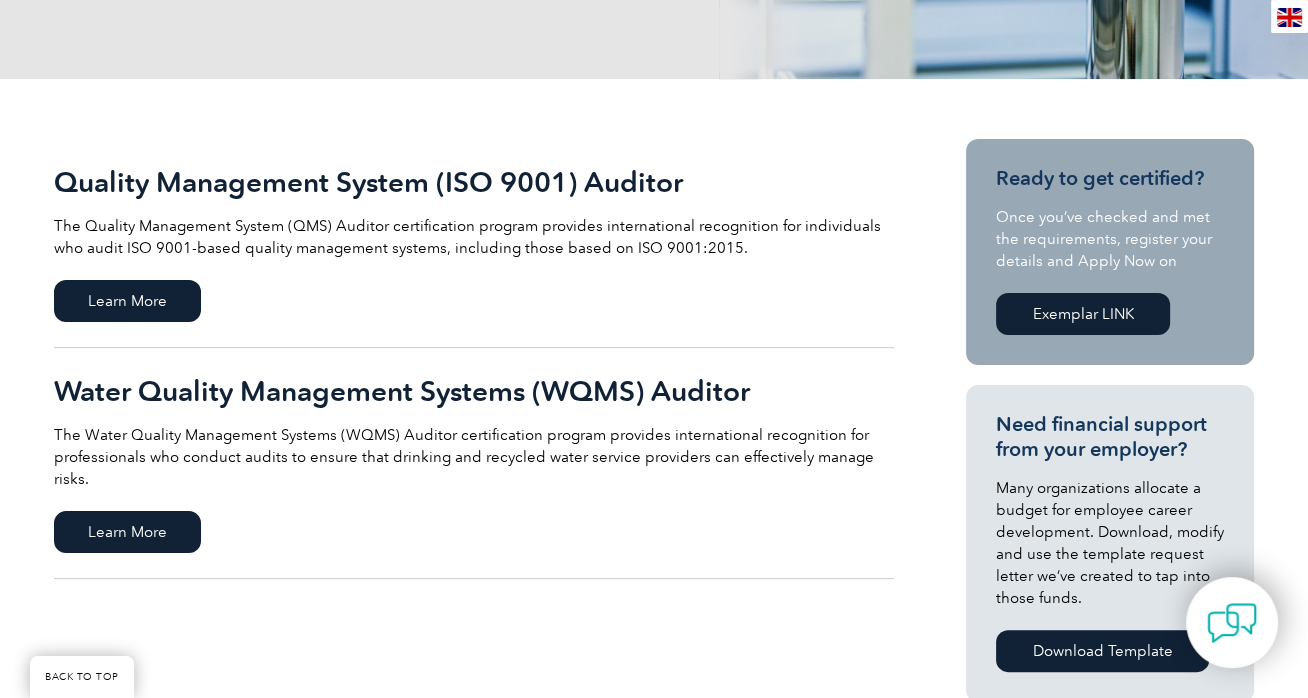 scroll, scrollTop: 371, scrollLeft: 0, axis: vertical 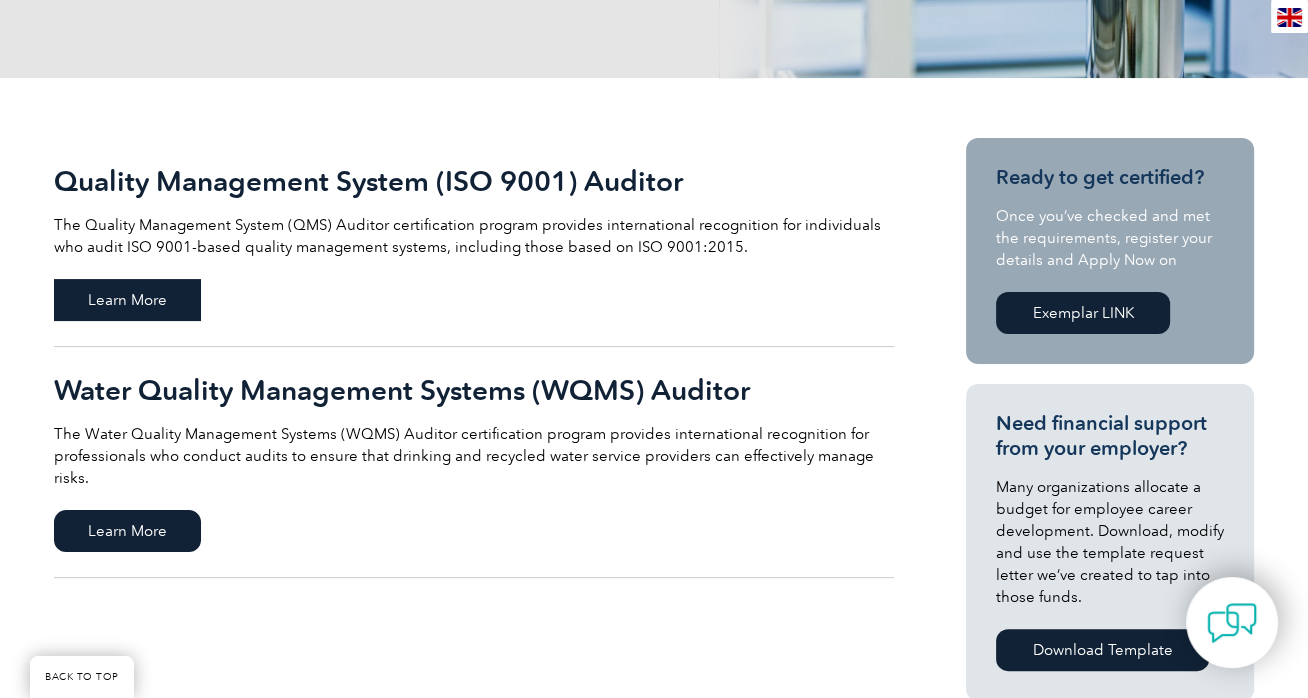 click on "Learn More" at bounding box center (127, 300) 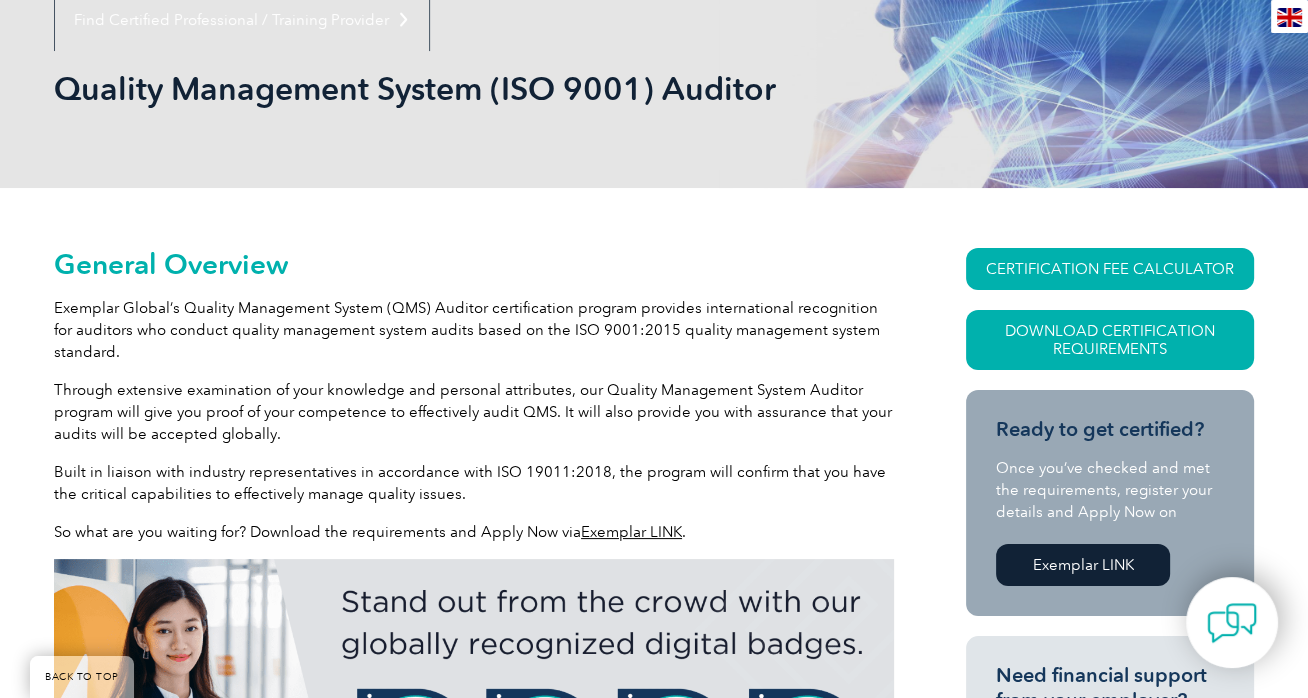 scroll, scrollTop: 258, scrollLeft: 0, axis: vertical 